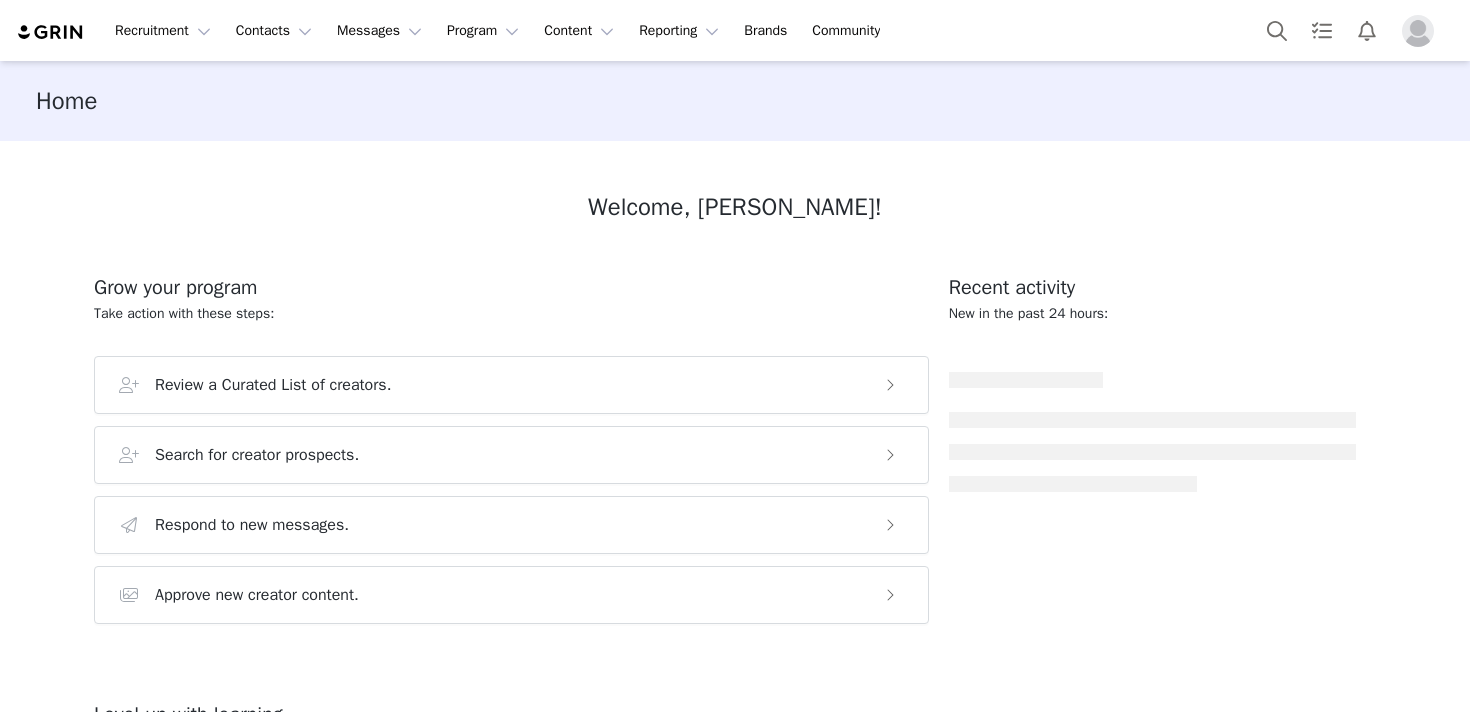 scroll, scrollTop: 0, scrollLeft: 0, axis: both 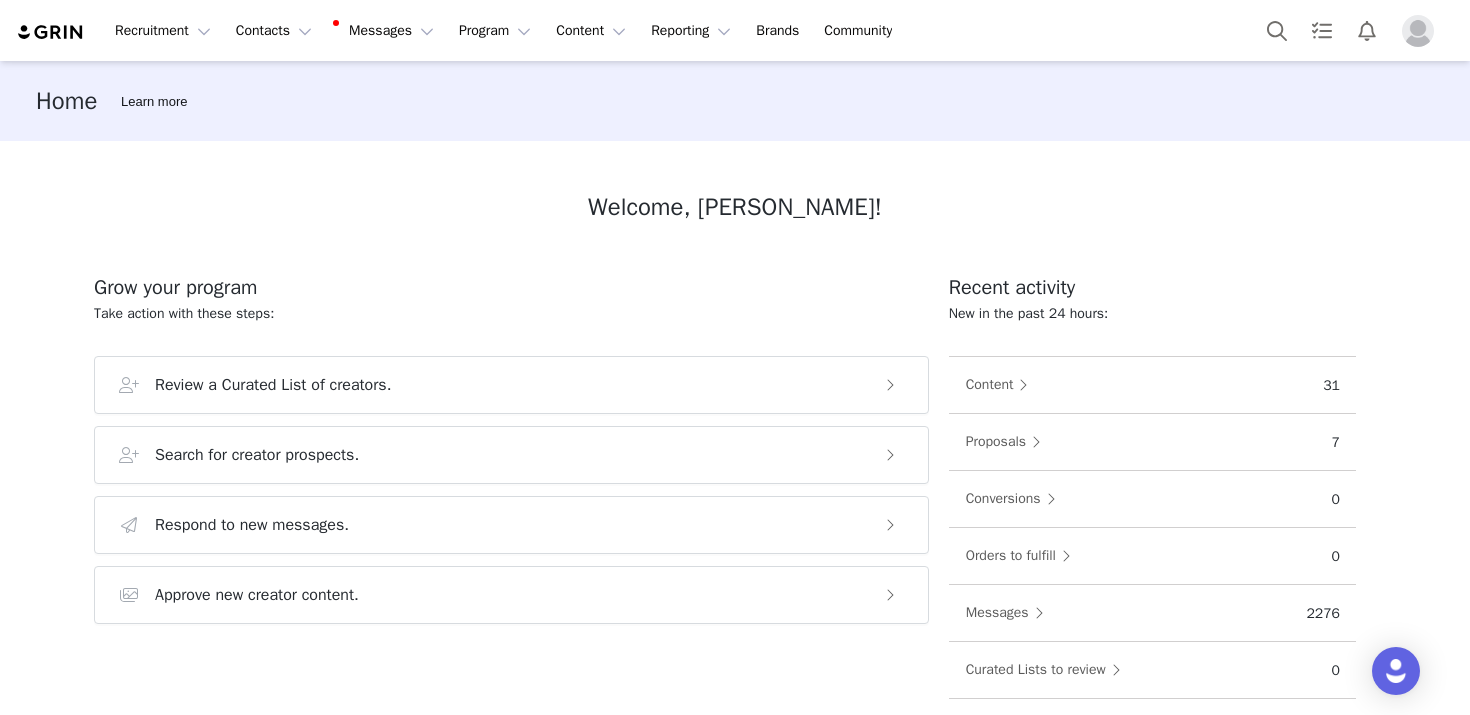 click on "Welcome, [PERSON_NAME]!" at bounding box center (735, 207) 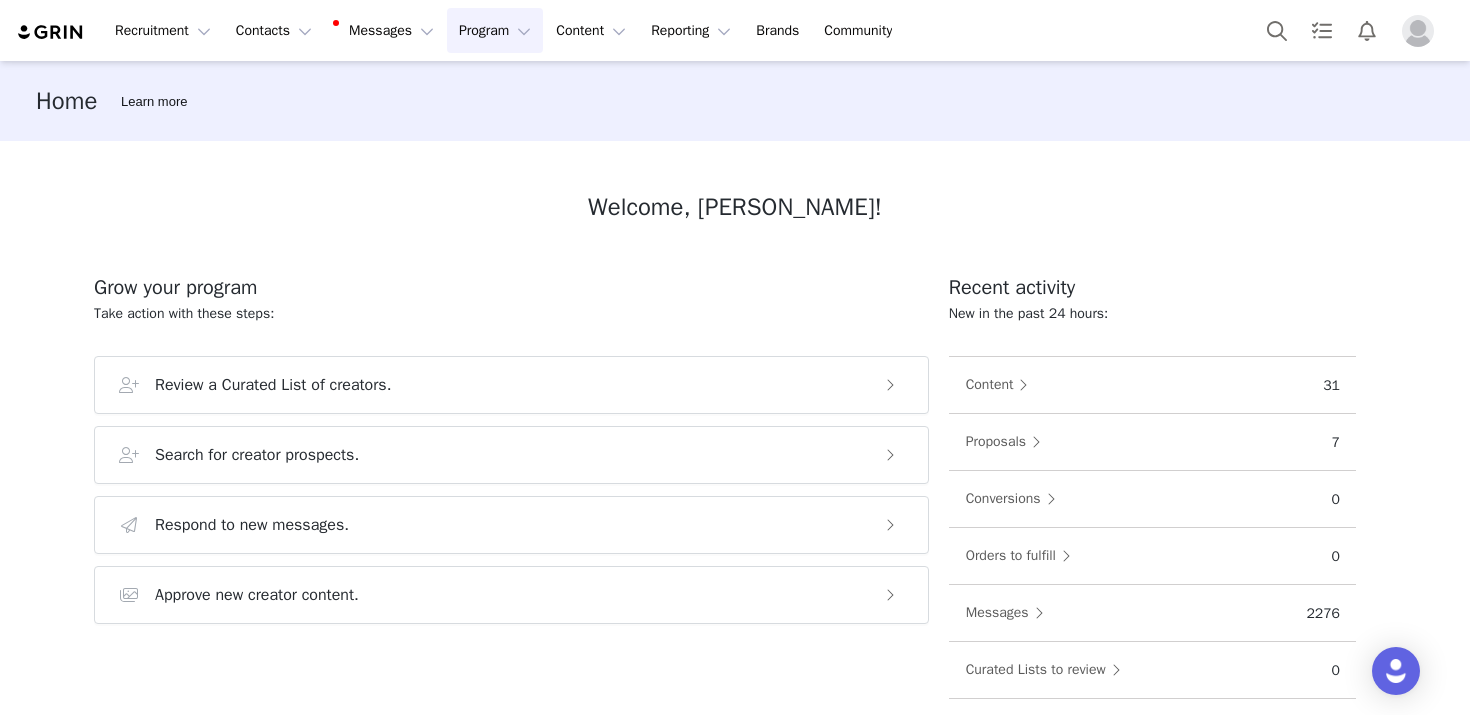 click on "Program Program" at bounding box center (495, 30) 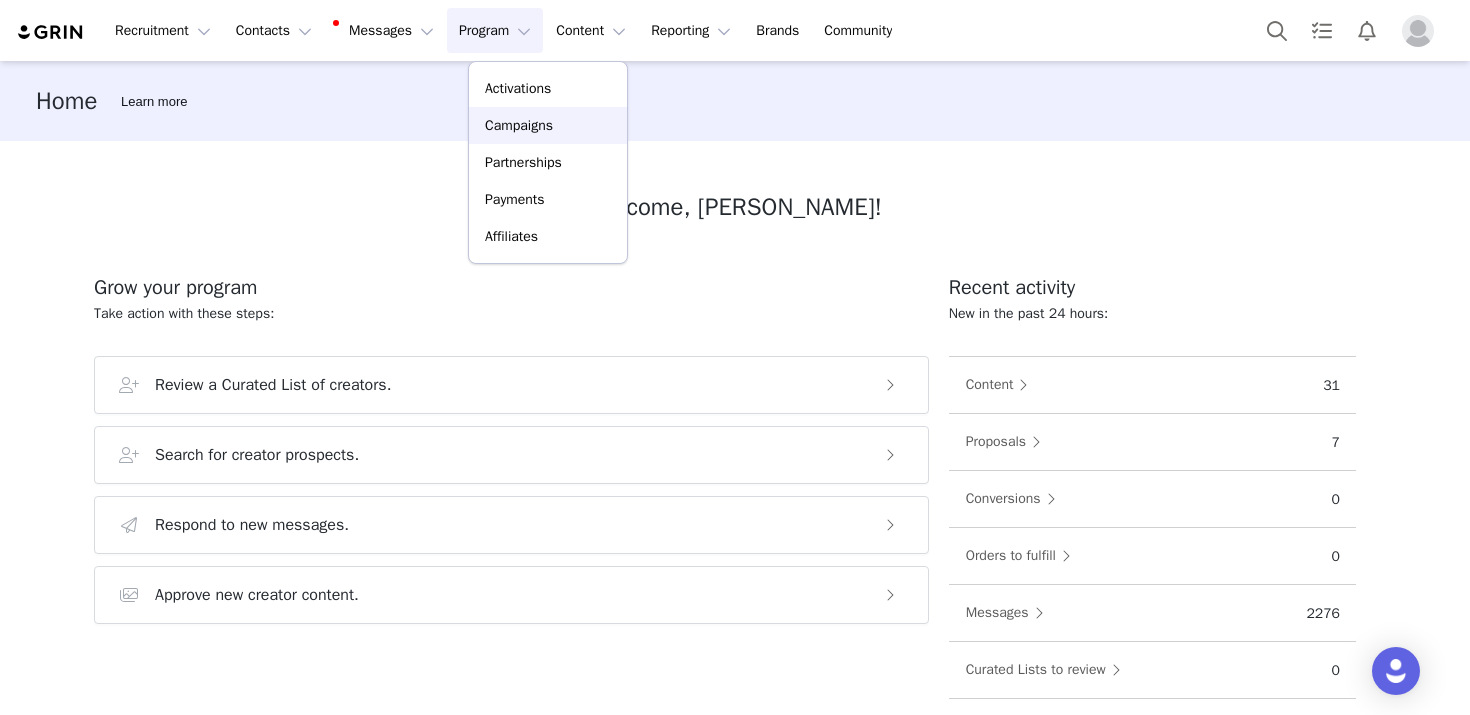 click on "Campaigns" at bounding box center (519, 125) 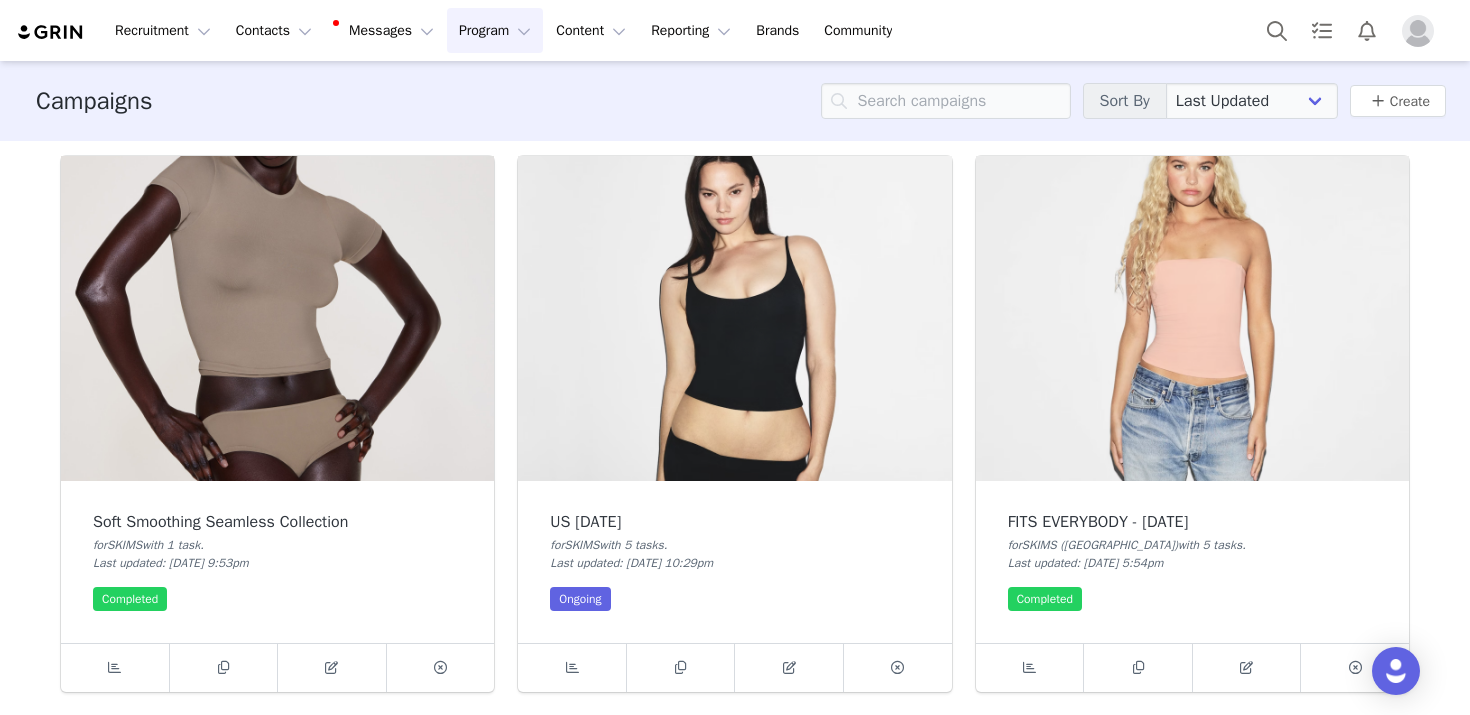 click at bounding box center (734, 318) 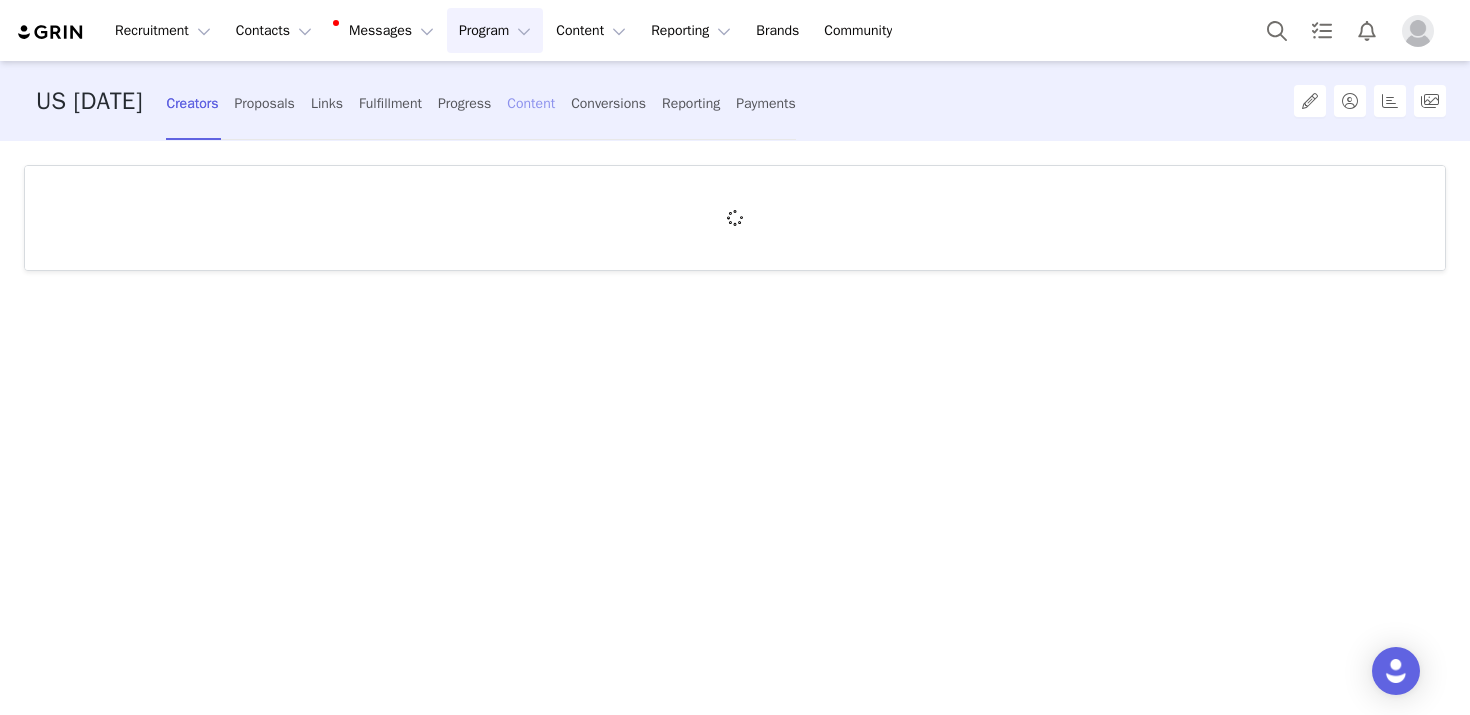 click on "Content" at bounding box center [531, 103] 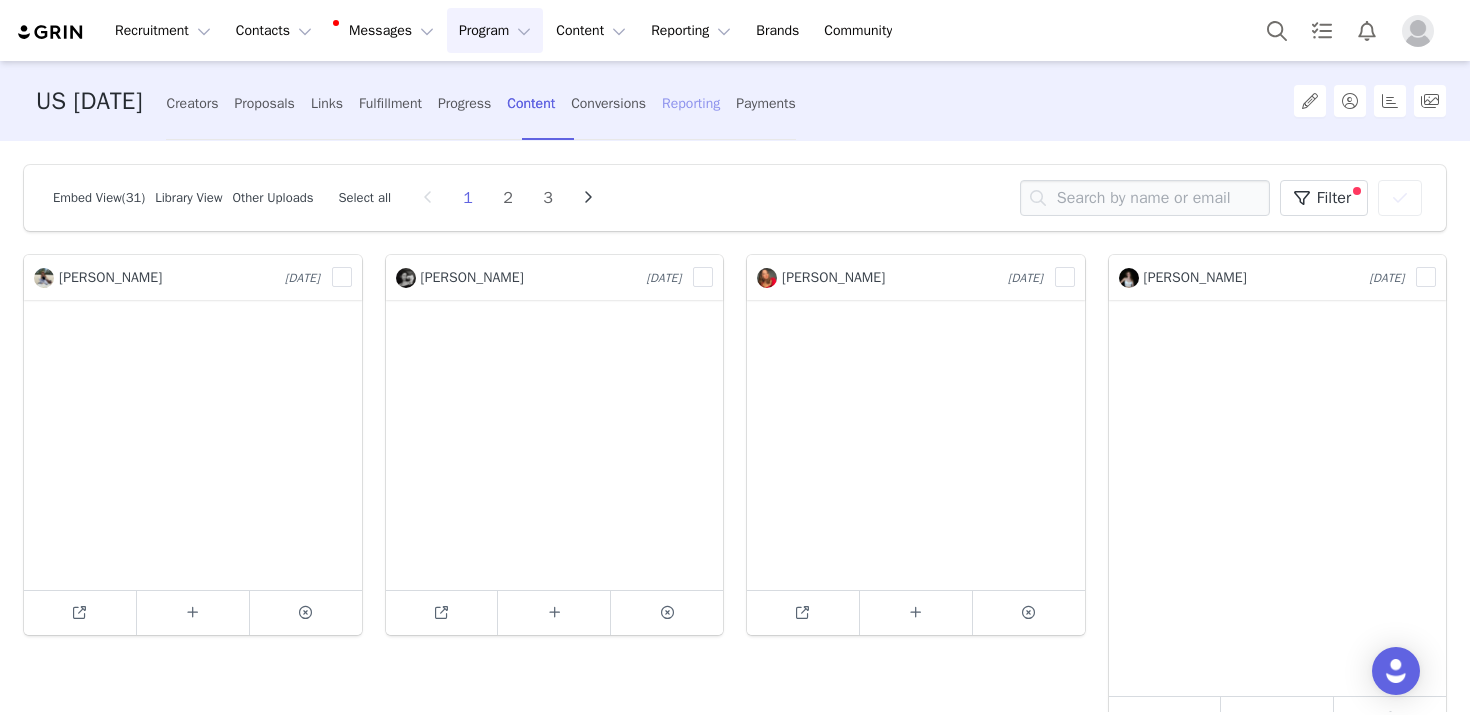 click on "Reporting" at bounding box center [691, 103] 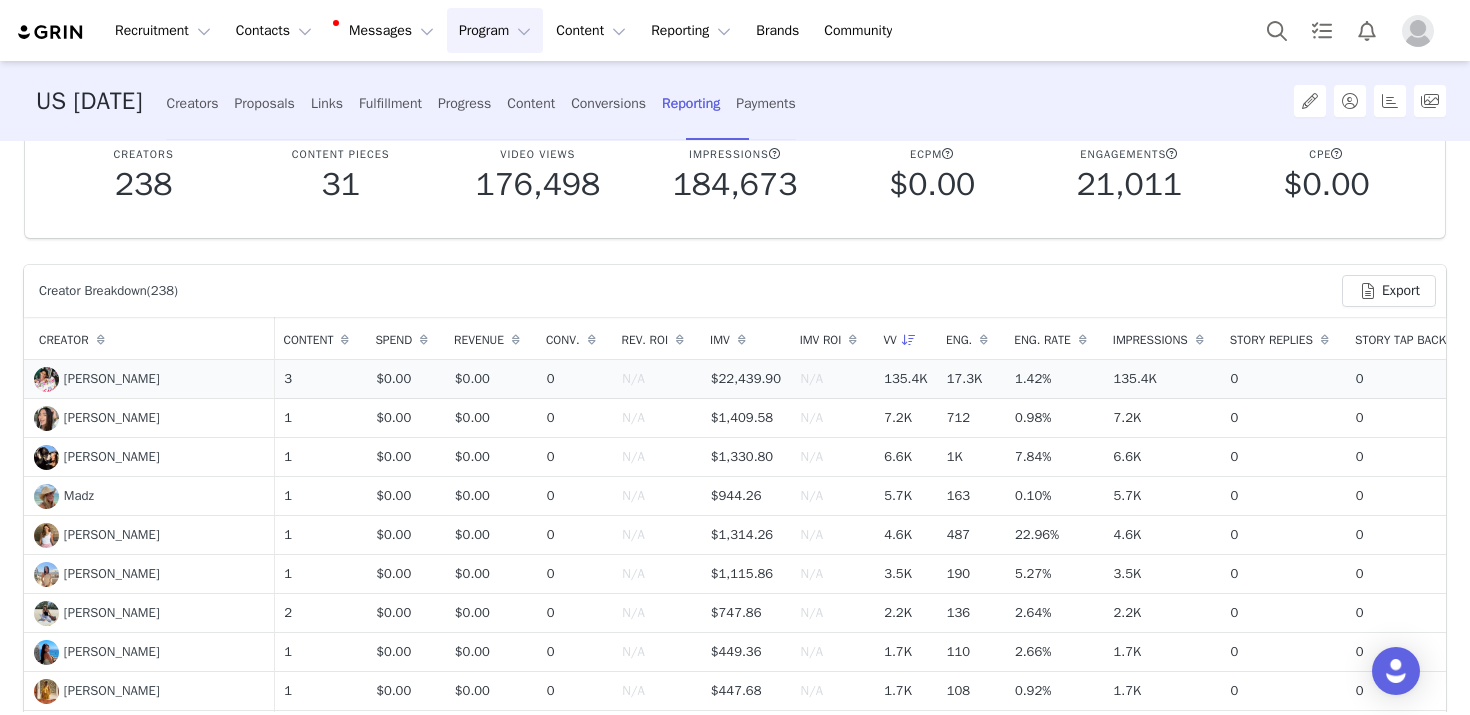 scroll, scrollTop: 193, scrollLeft: 0, axis: vertical 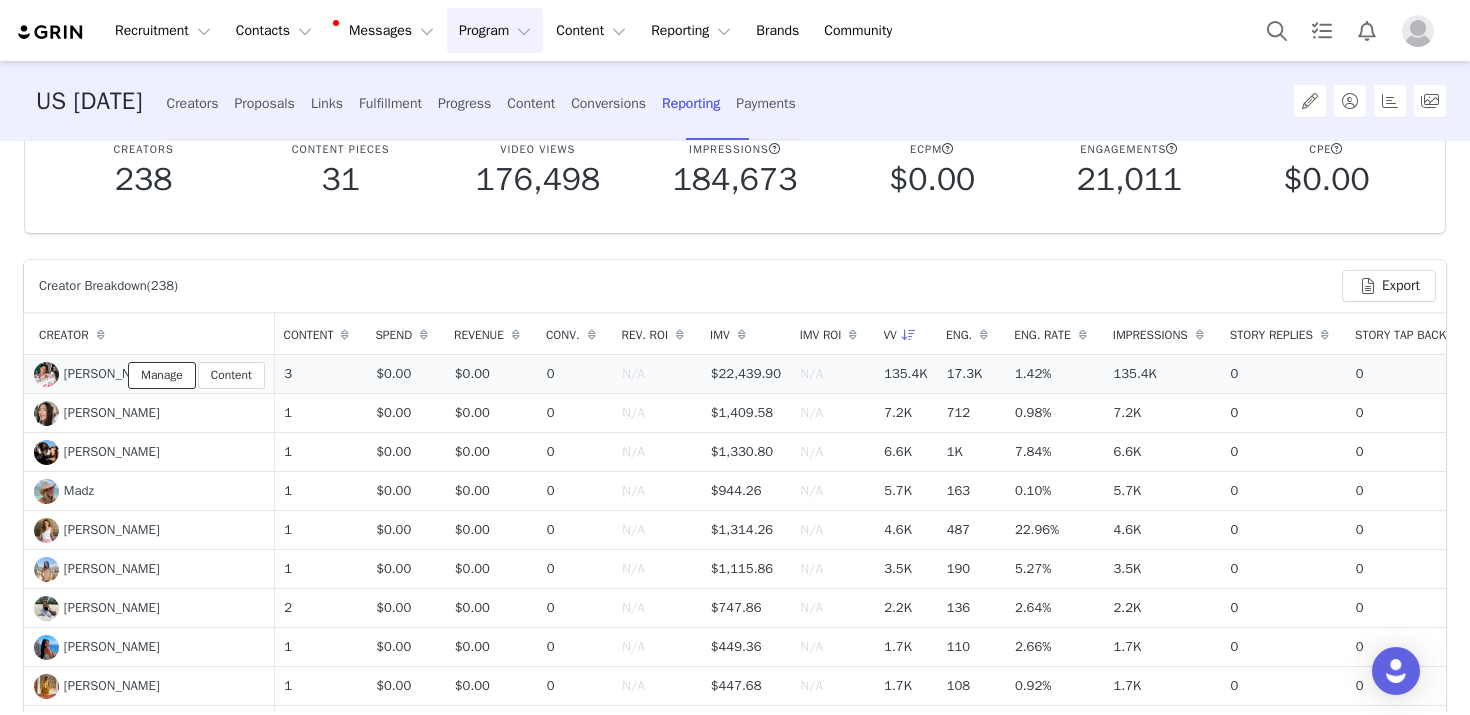 click on "Manage" at bounding box center [162, 375] 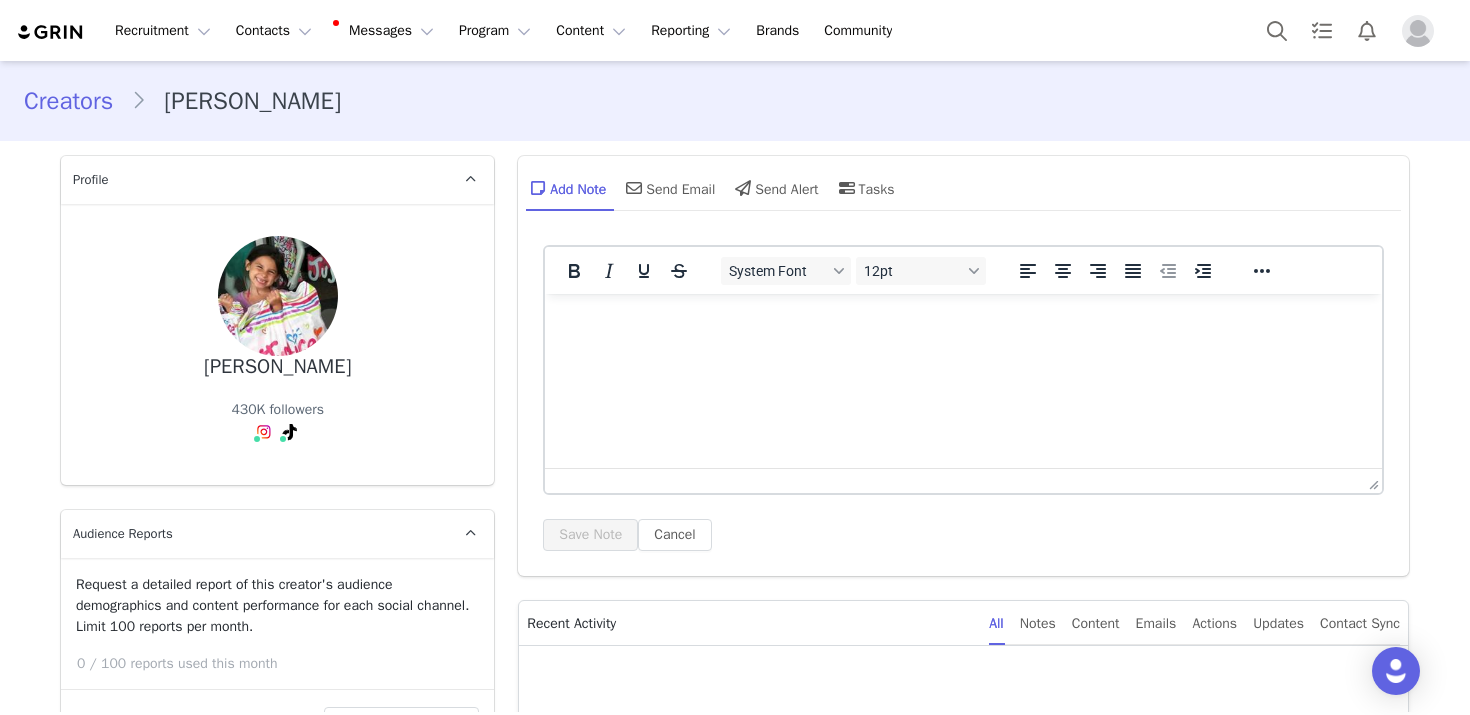 scroll, scrollTop: 0, scrollLeft: 0, axis: both 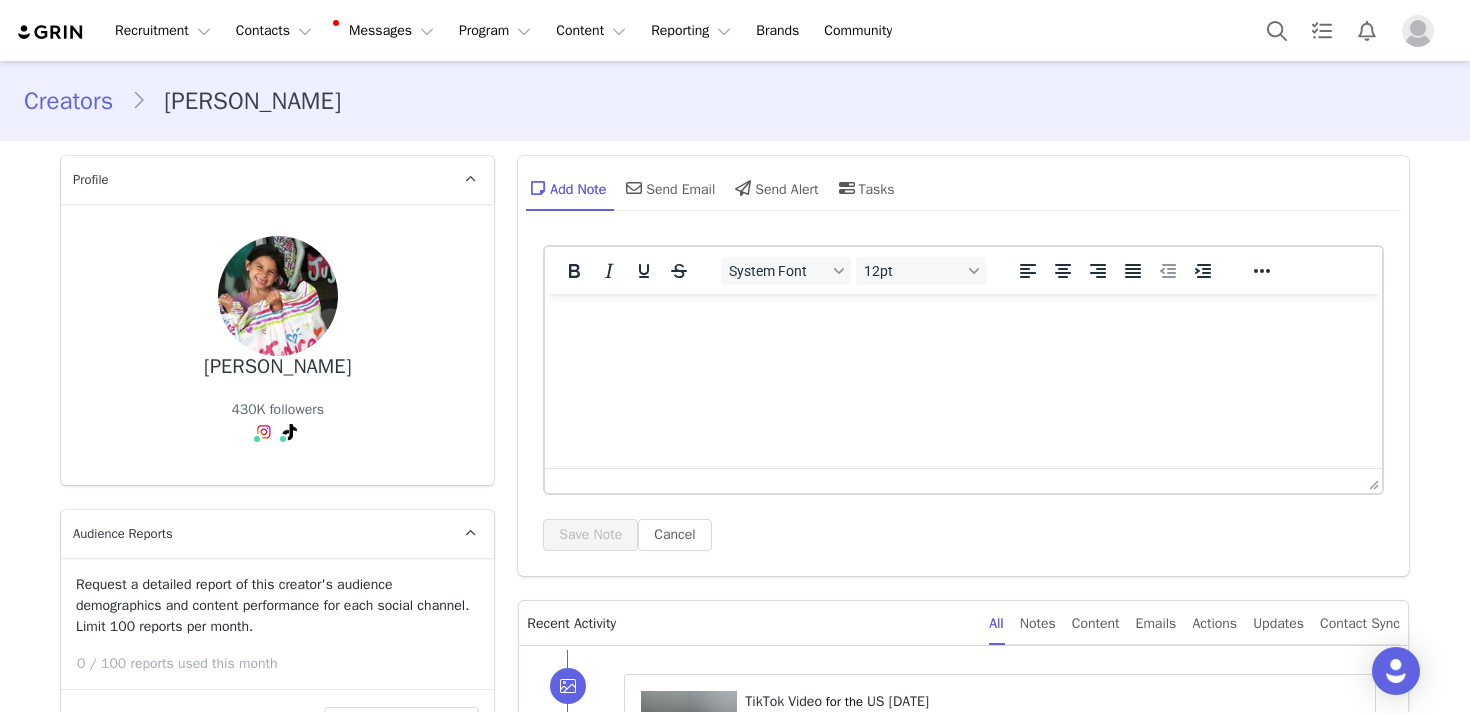 type on "+1 ([GEOGRAPHIC_DATA])" 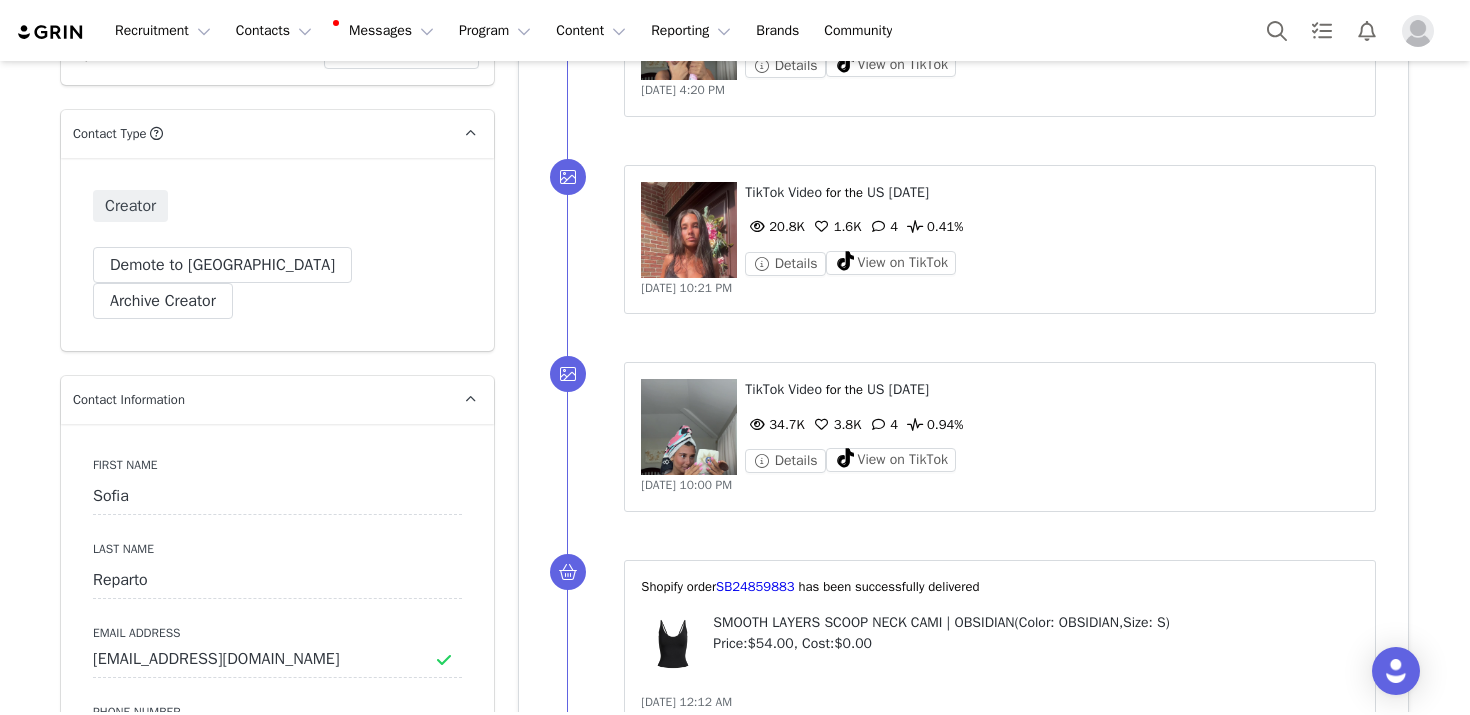 scroll, scrollTop: 731, scrollLeft: 0, axis: vertical 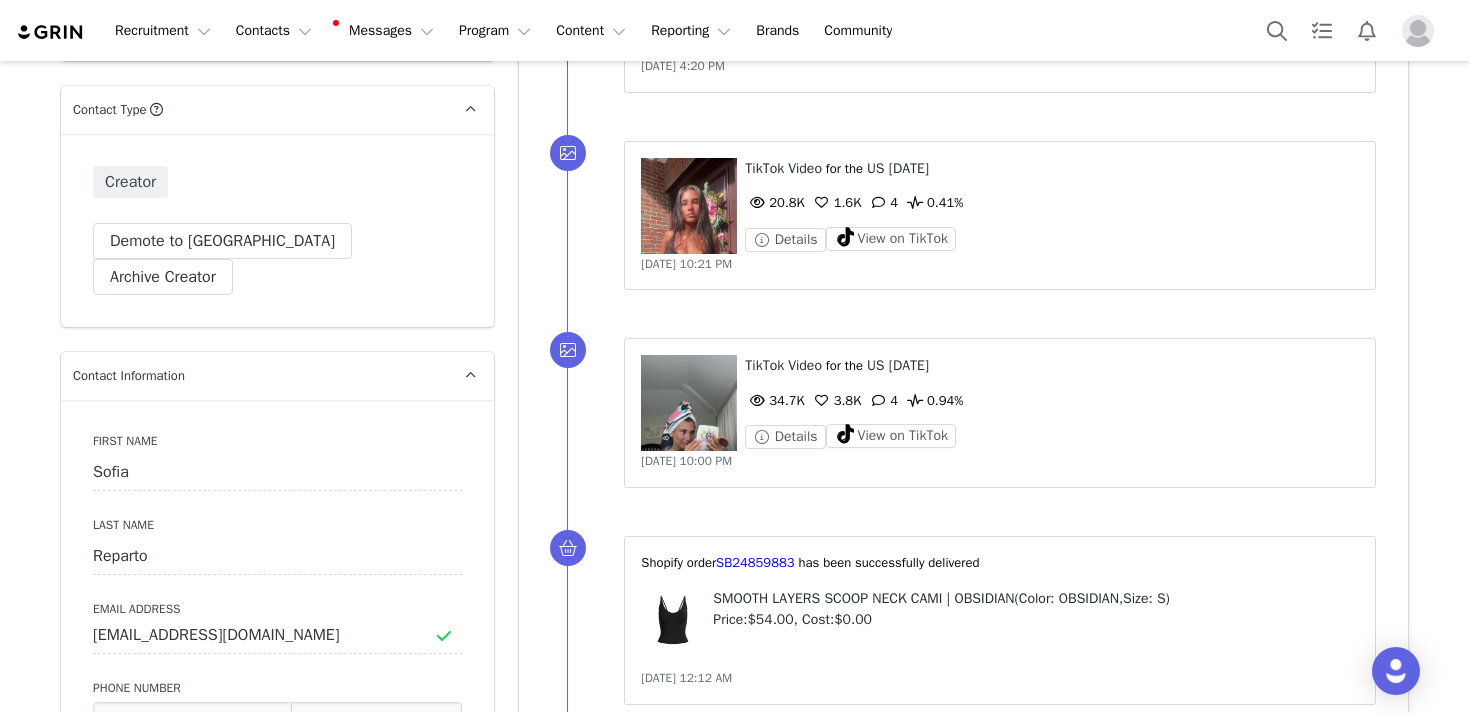 click on "[DATE] 10:00 PM" at bounding box center [1000, 461] 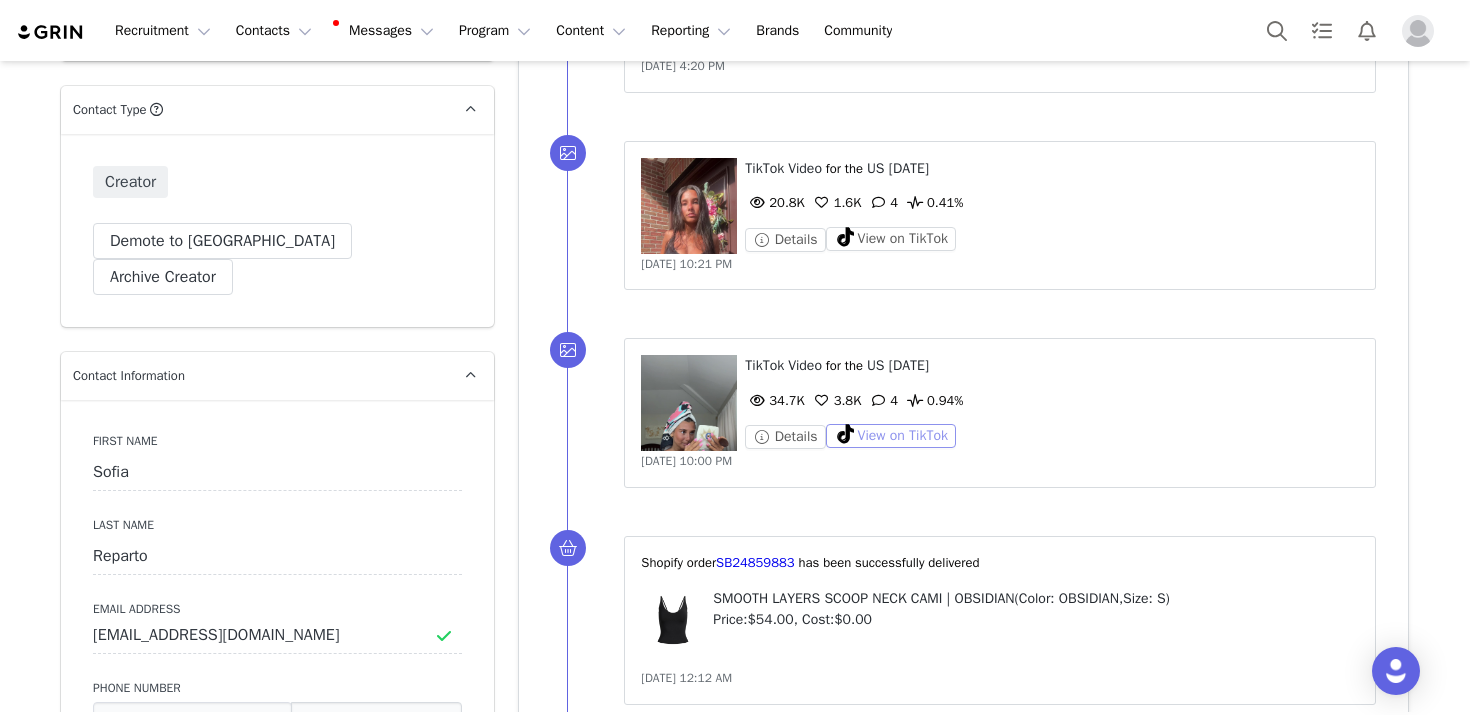 click on "View on TikTok" at bounding box center (891, 436) 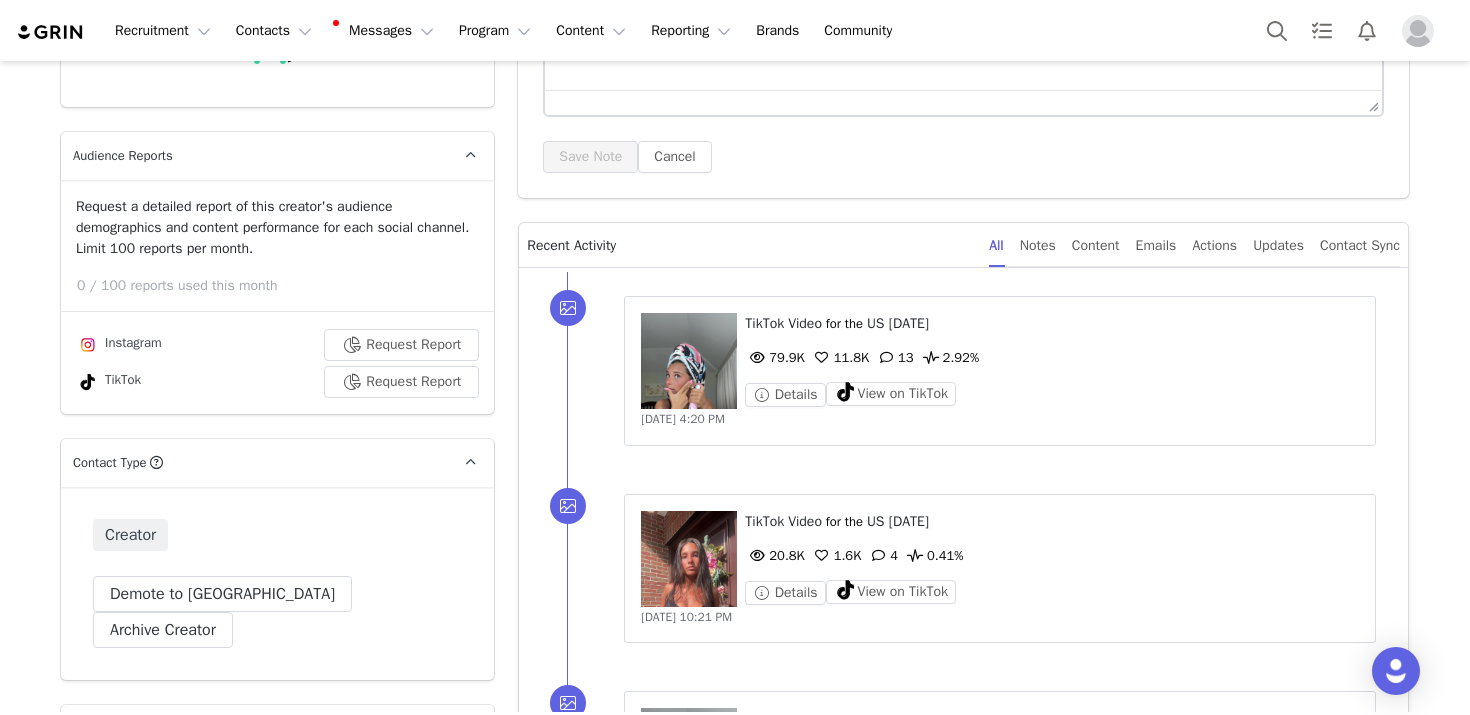 scroll, scrollTop: 0, scrollLeft: 0, axis: both 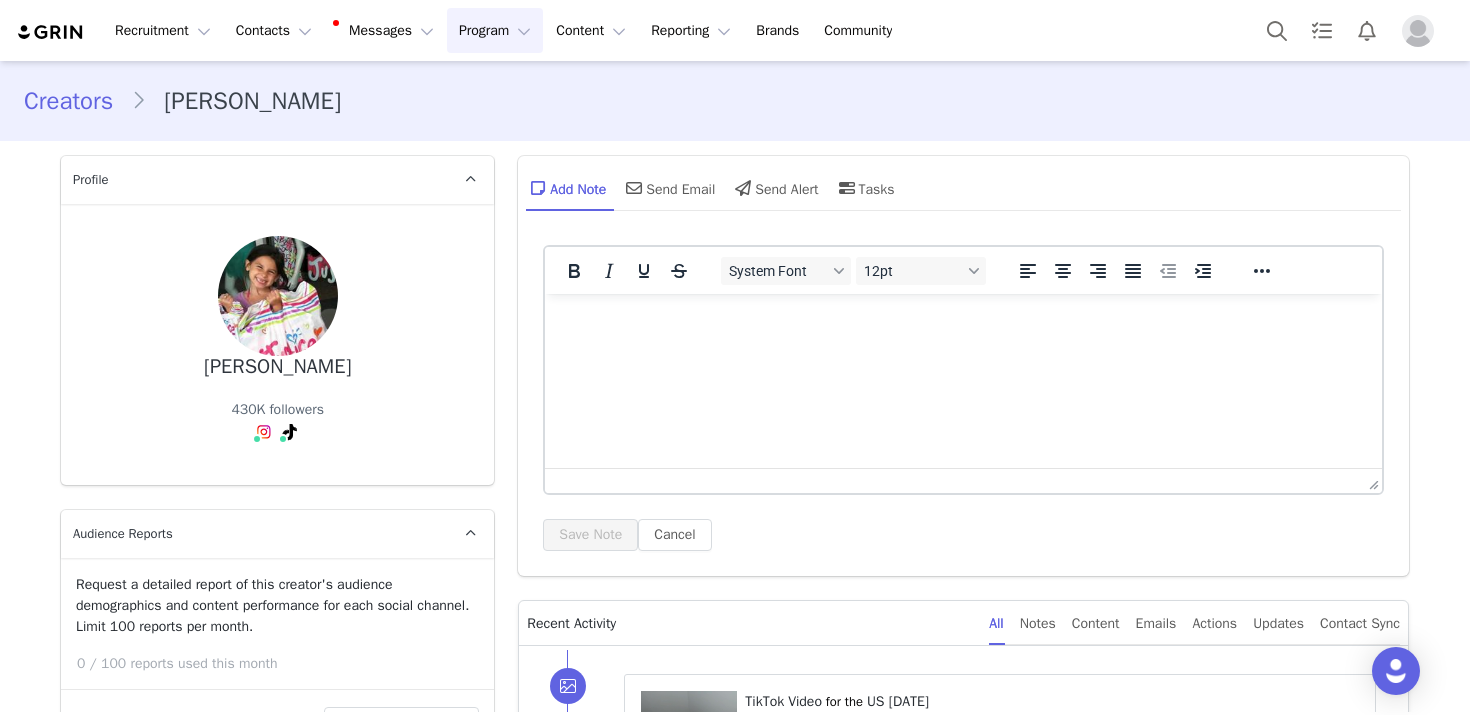 click on "Program Program" at bounding box center (495, 30) 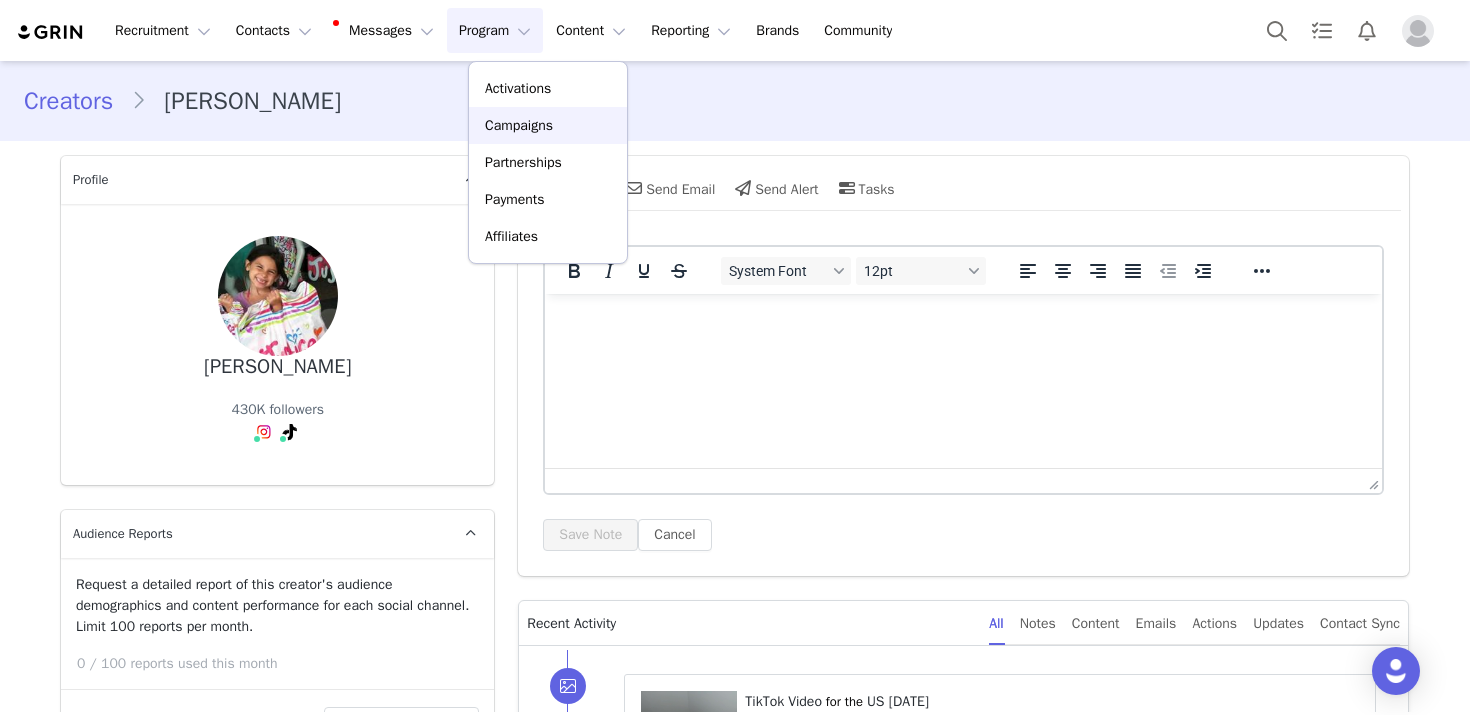 click on "Campaigns" at bounding box center [519, 125] 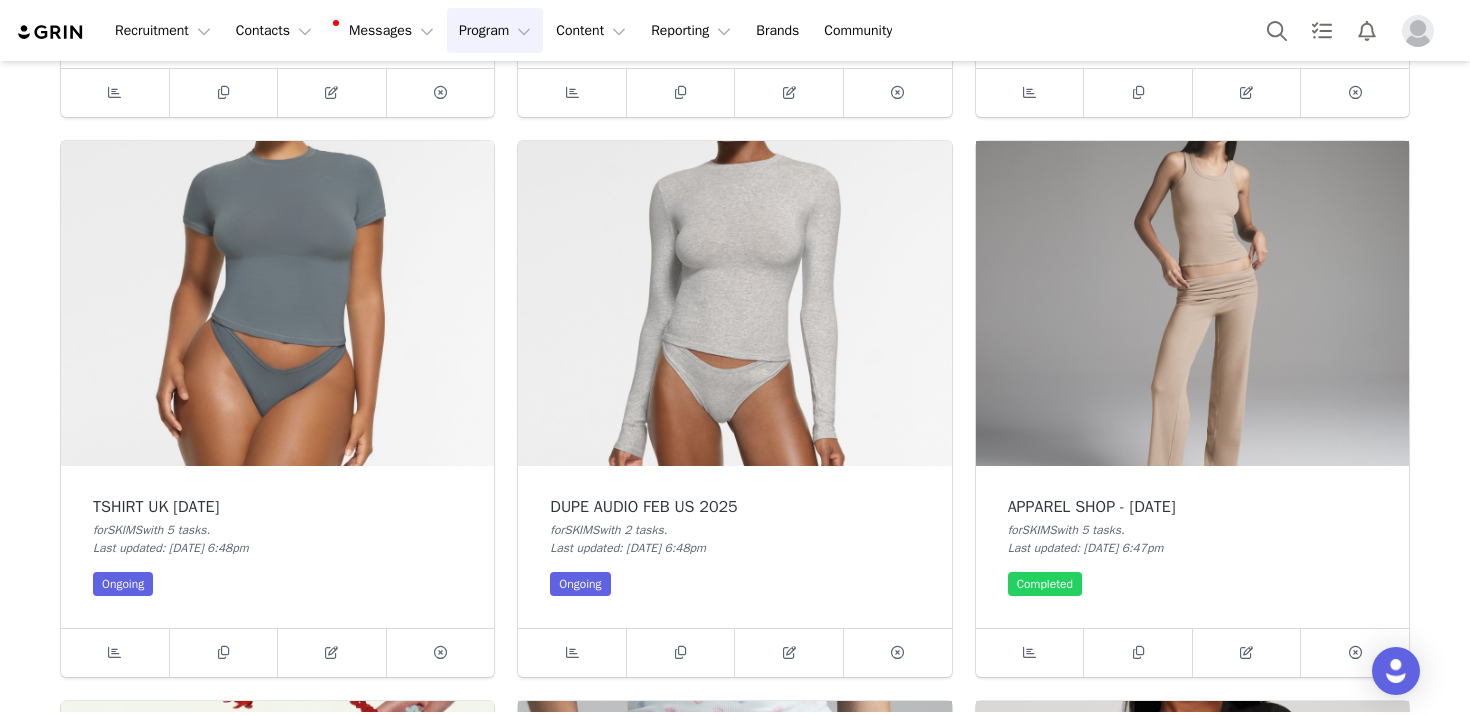 scroll, scrollTop: 1699, scrollLeft: 0, axis: vertical 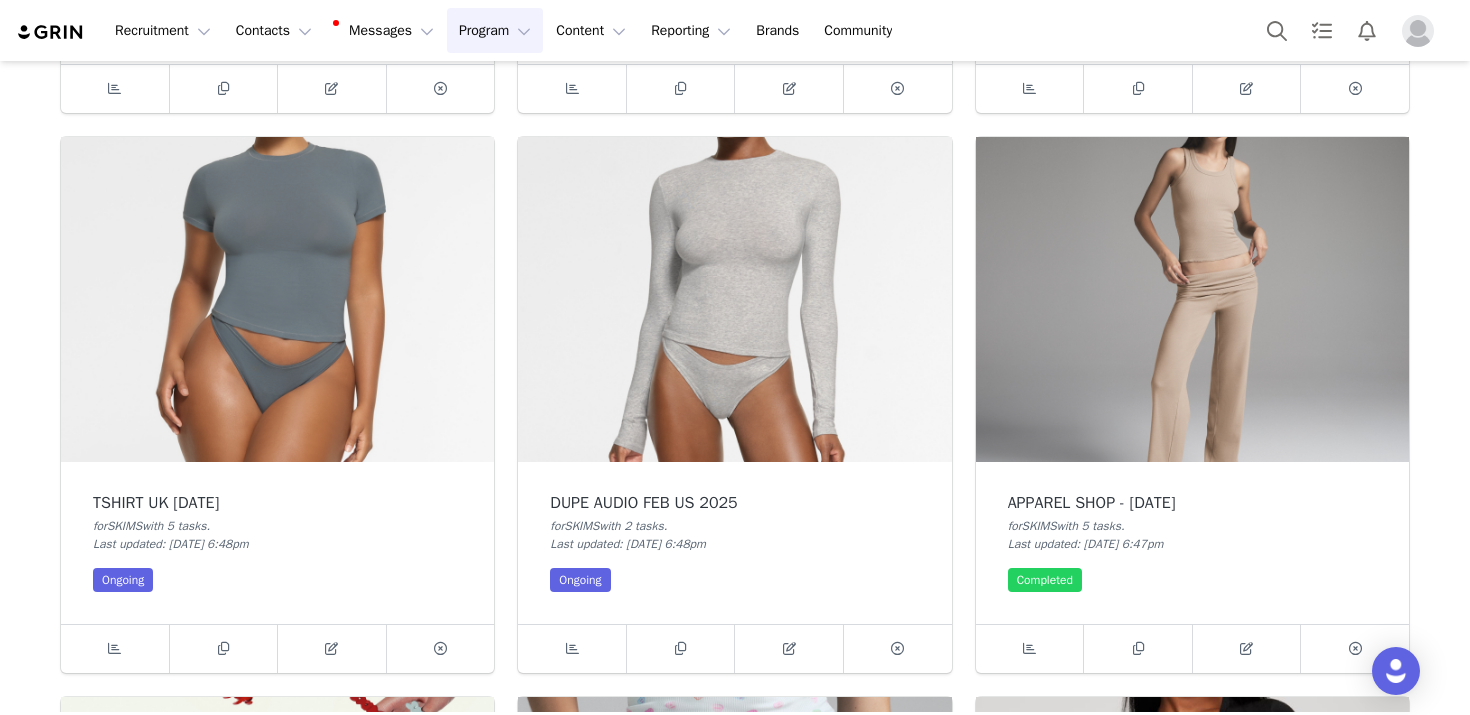 click at bounding box center (734, 299) 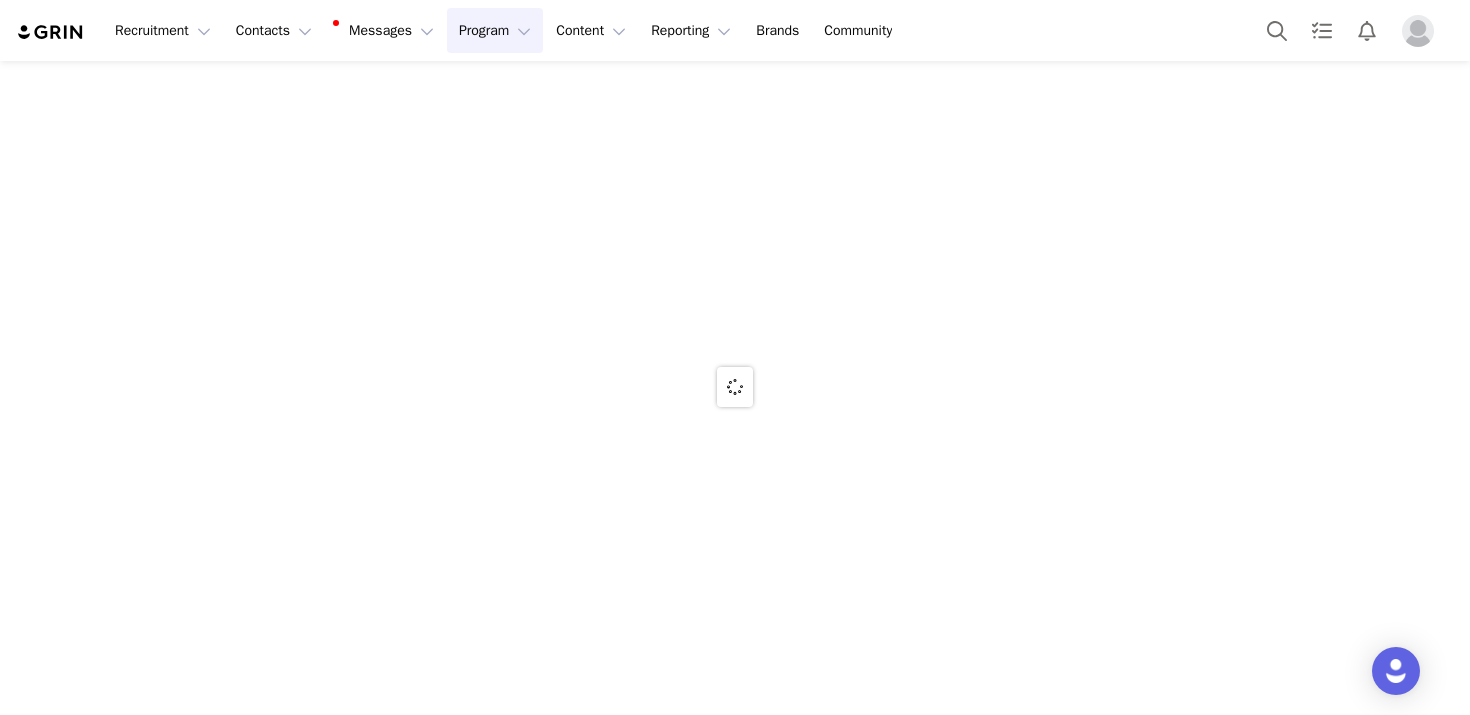 scroll, scrollTop: 0, scrollLeft: 0, axis: both 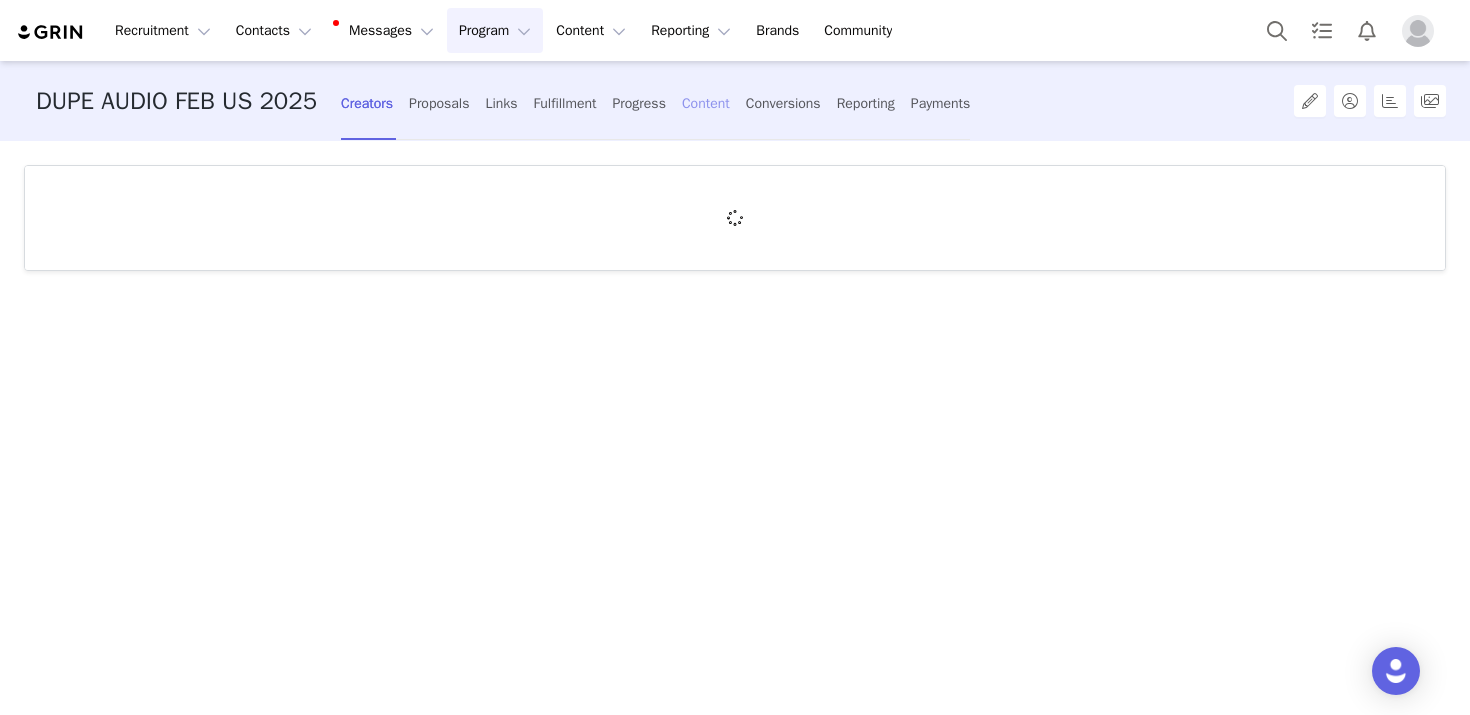 click on "Content" at bounding box center [706, 103] 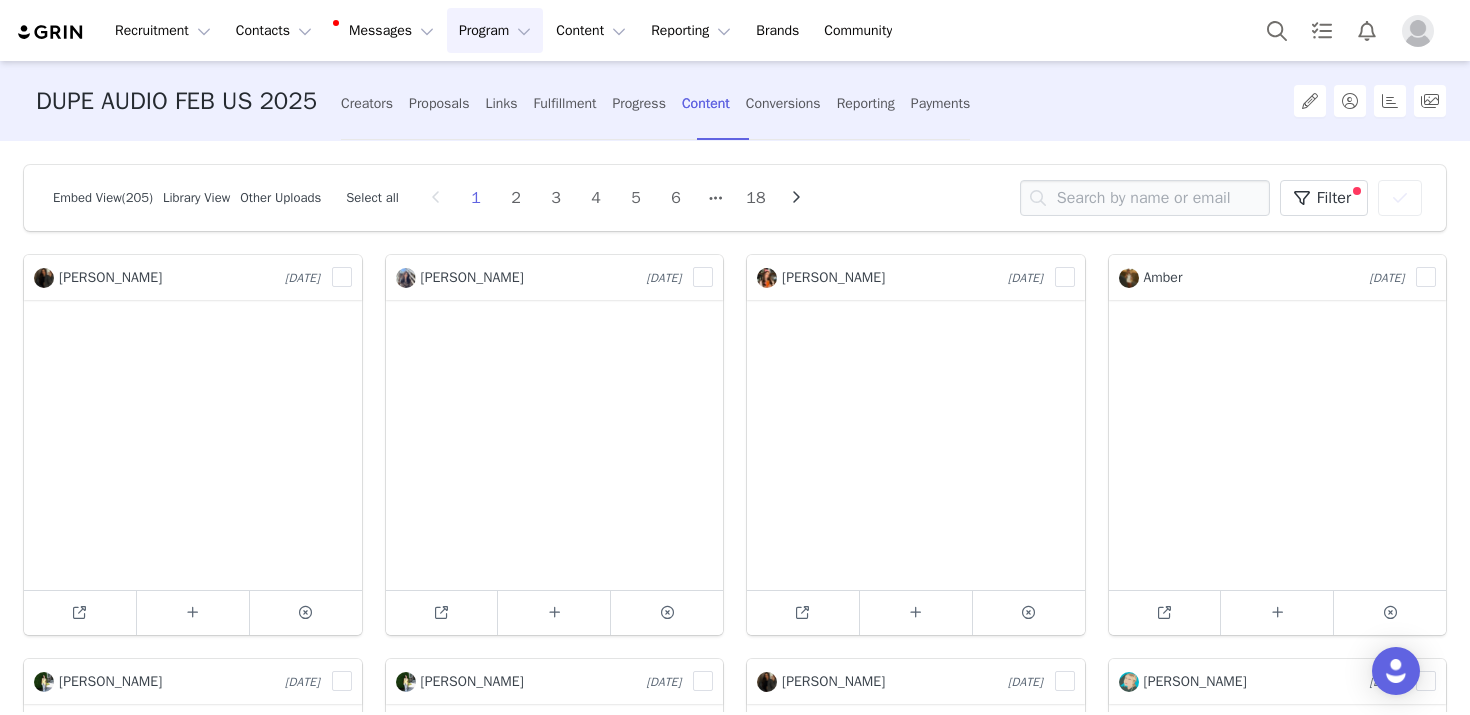 click on "Creators Proposals Links Fulfillment Progress Content Conversions Reporting Payments" at bounding box center [655, 103] 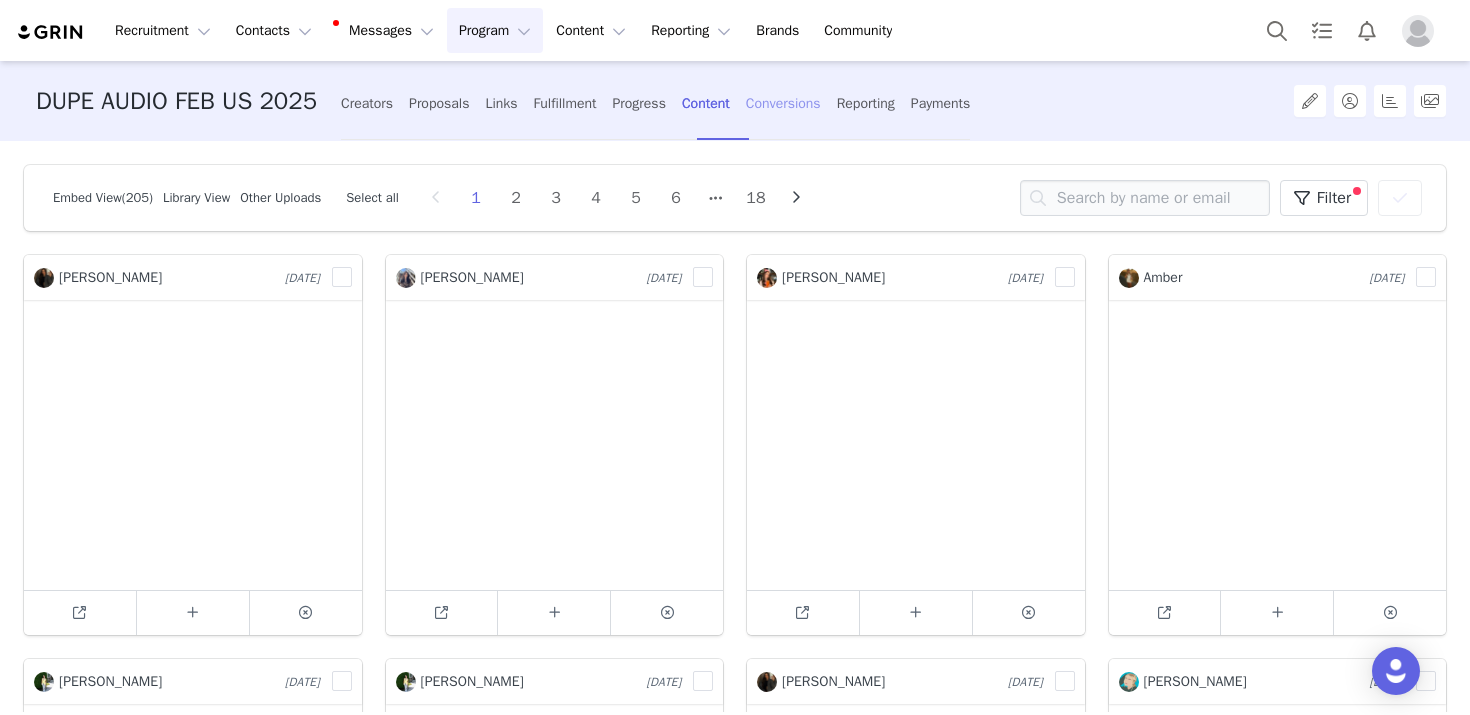 click on "Conversions" at bounding box center (783, 103) 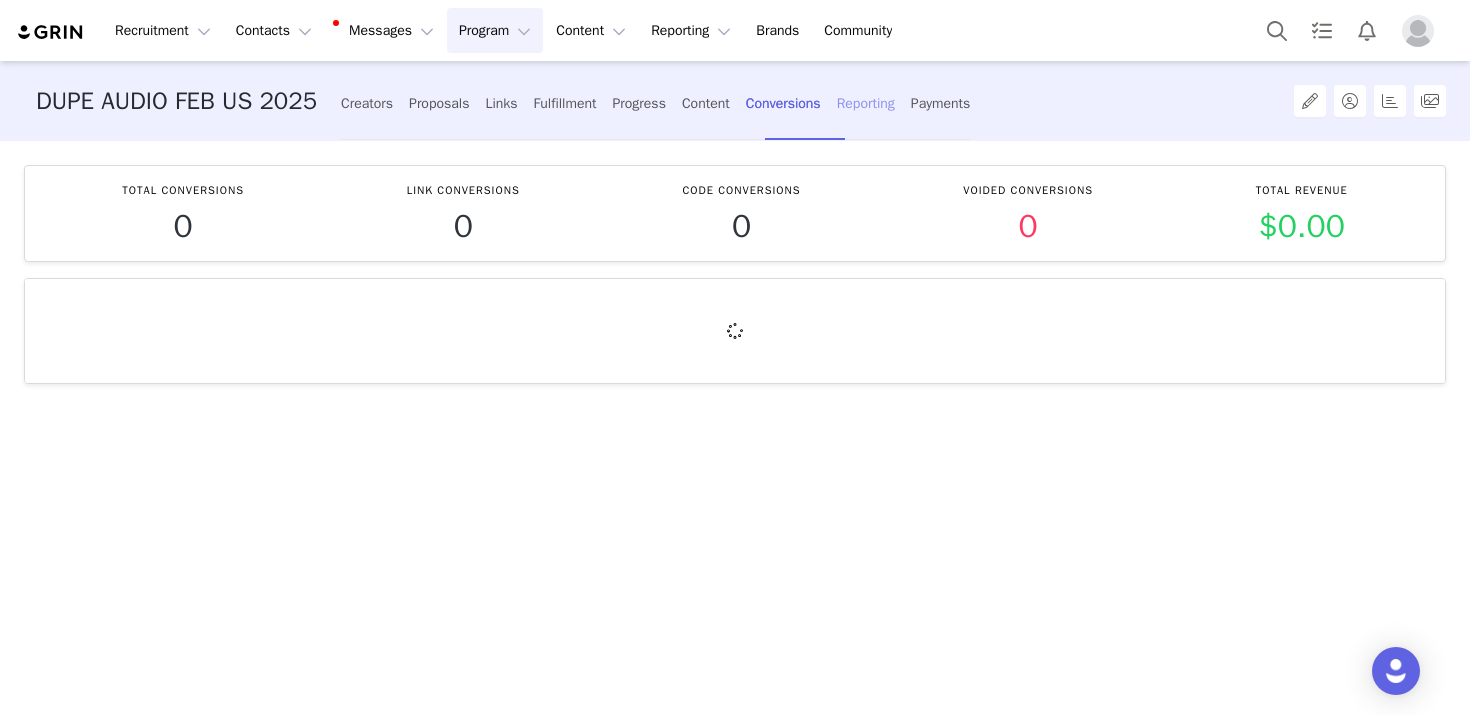 click on "Reporting" at bounding box center (866, 103) 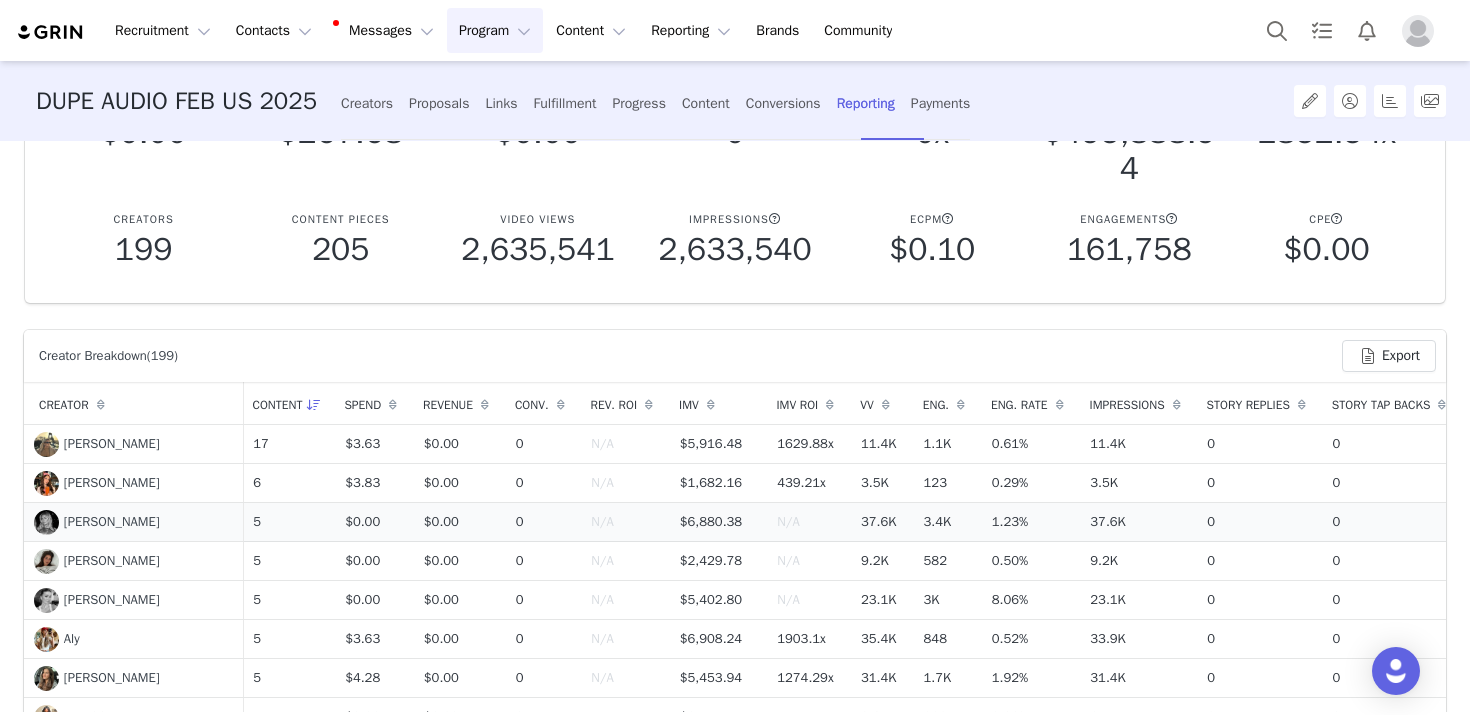 scroll, scrollTop: 160, scrollLeft: 0, axis: vertical 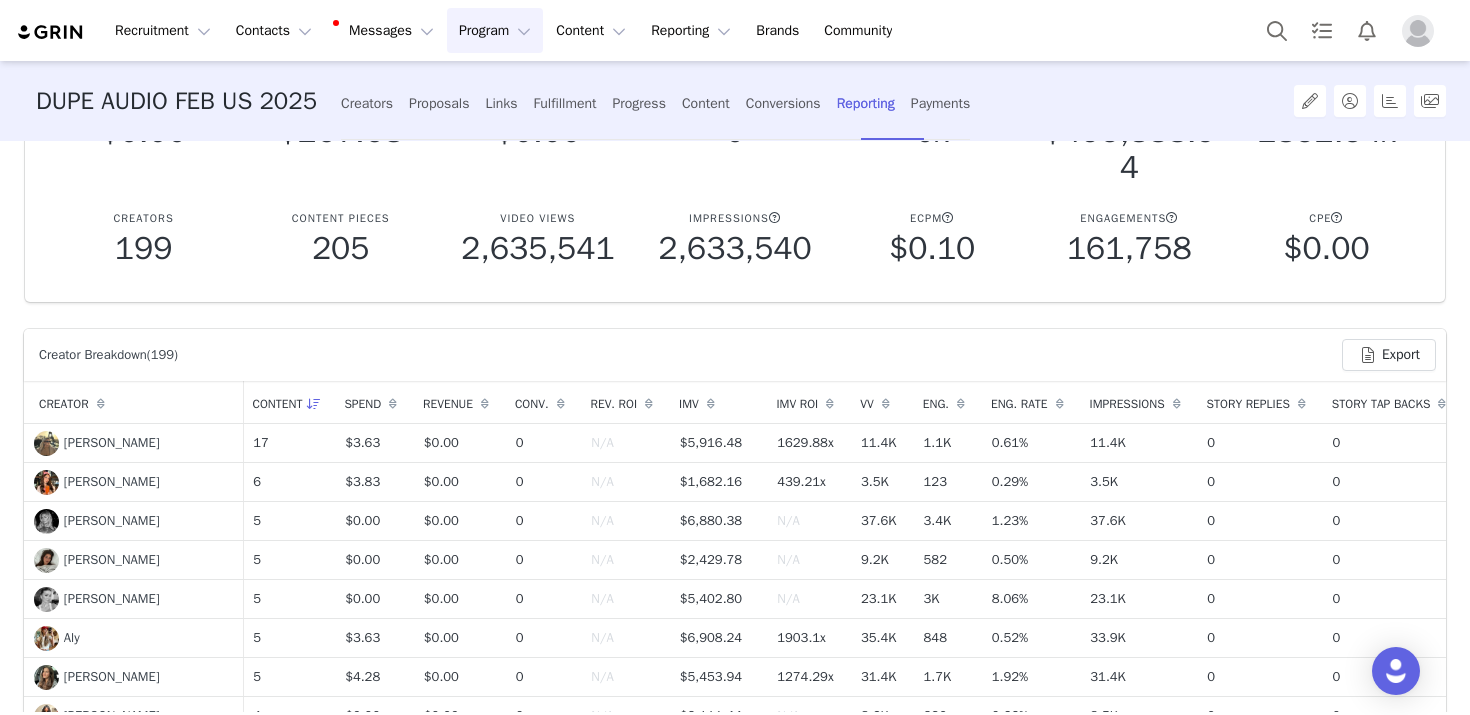 click at bounding box center (886, 404) 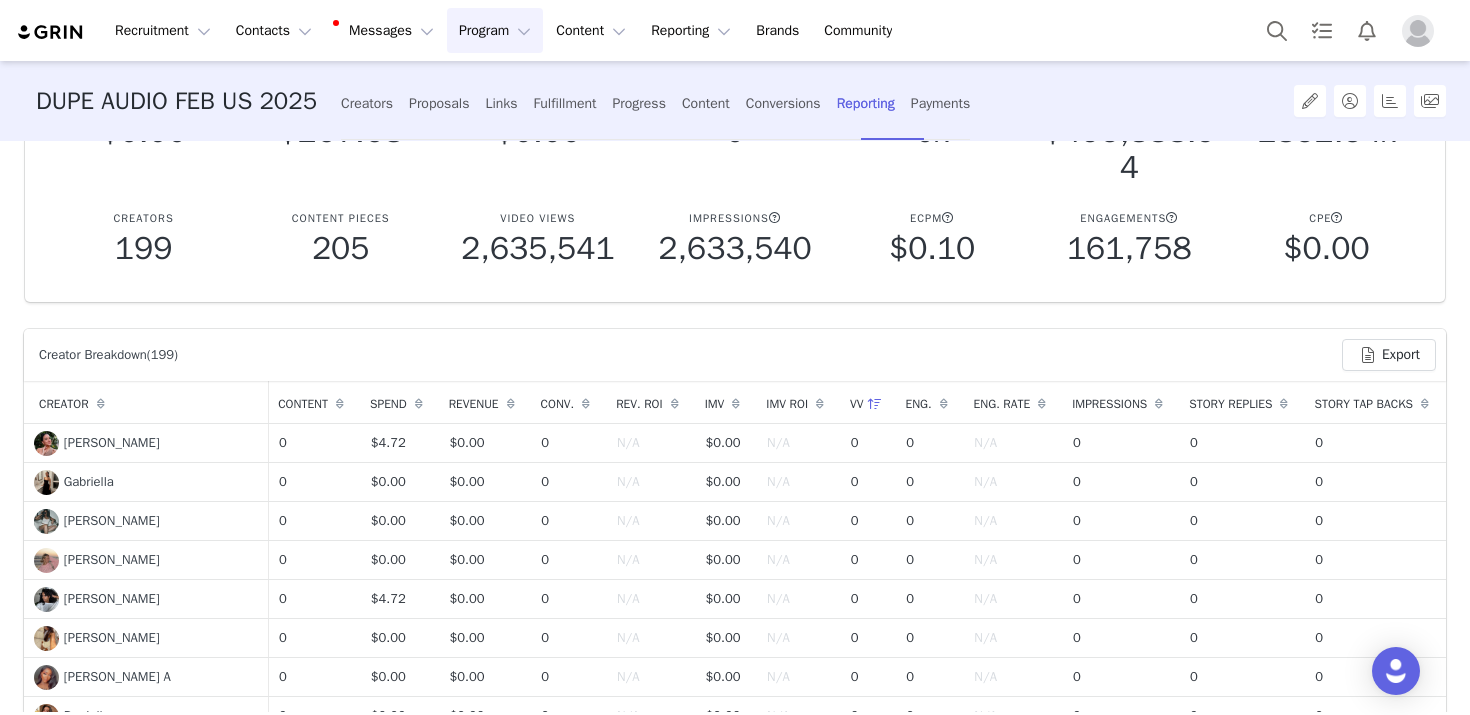 click on "VV" at bounding box center [868, 402] 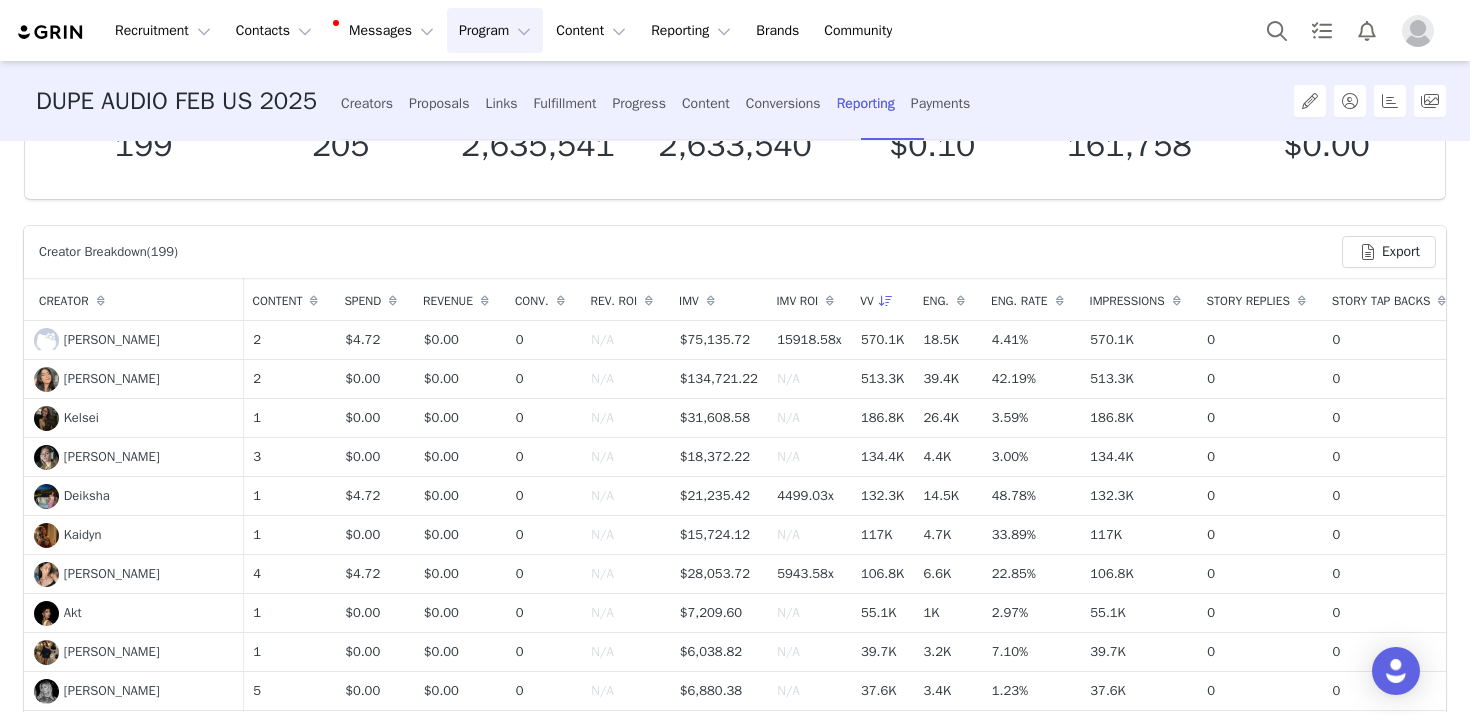 scroll, scrollTop: 296, scrollLeft: 0, axis: vertical 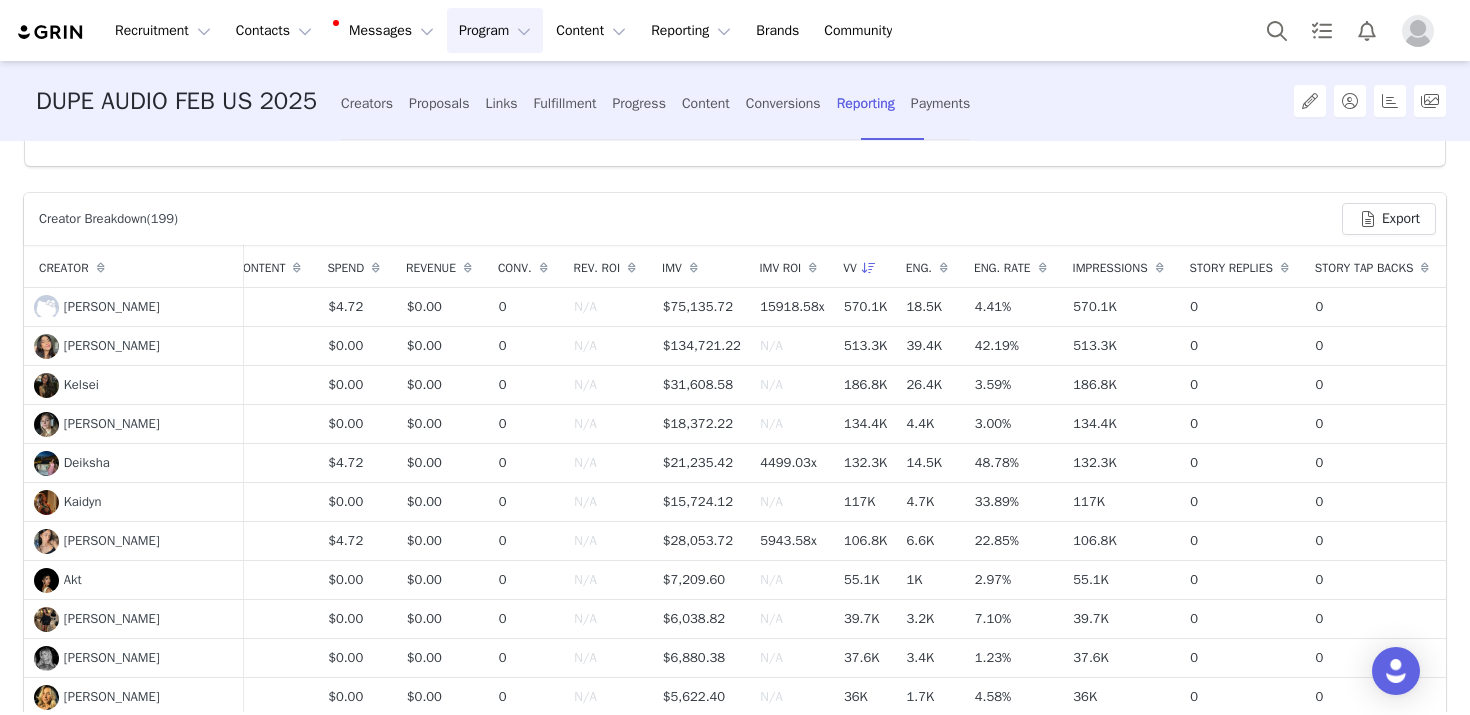 click on "Program Program" at bounding box center (495, 30) 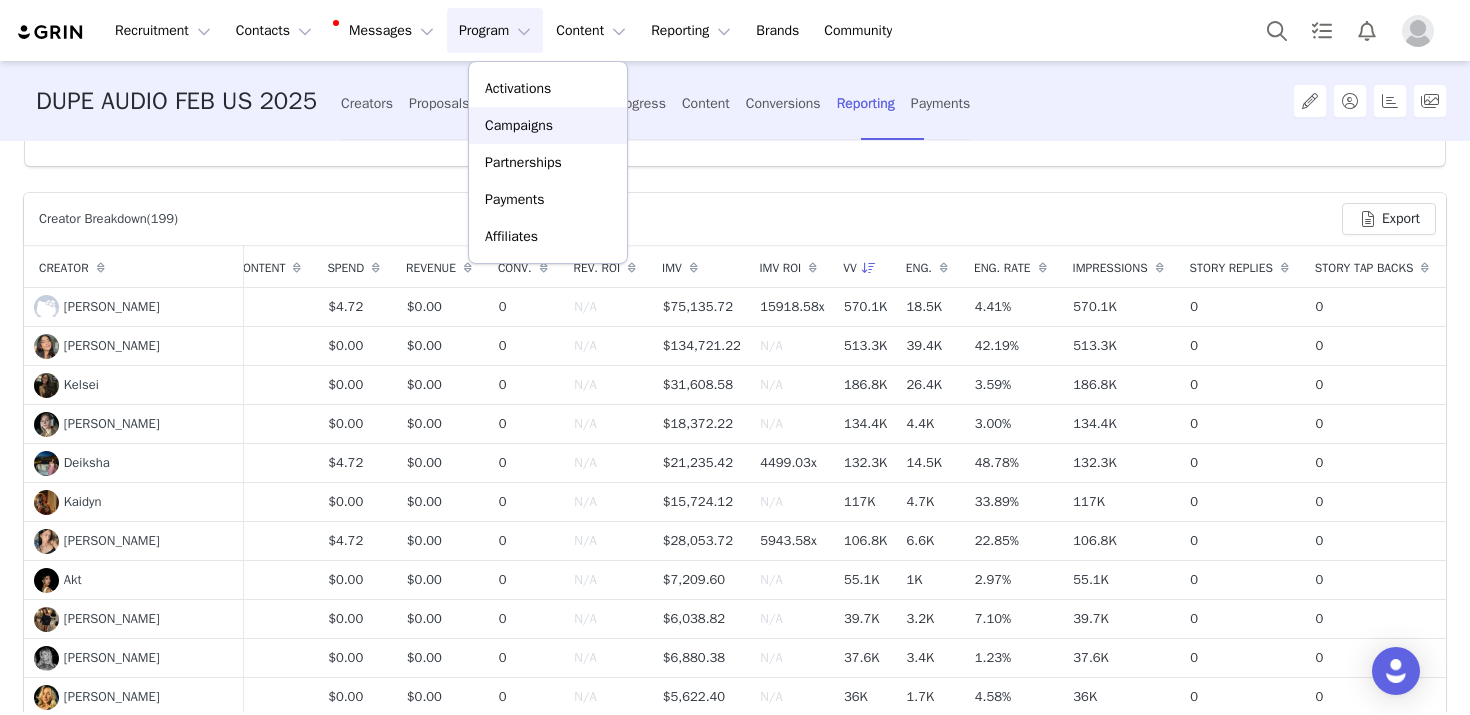 click on "Campaigns" at bounding box center (548, 125) 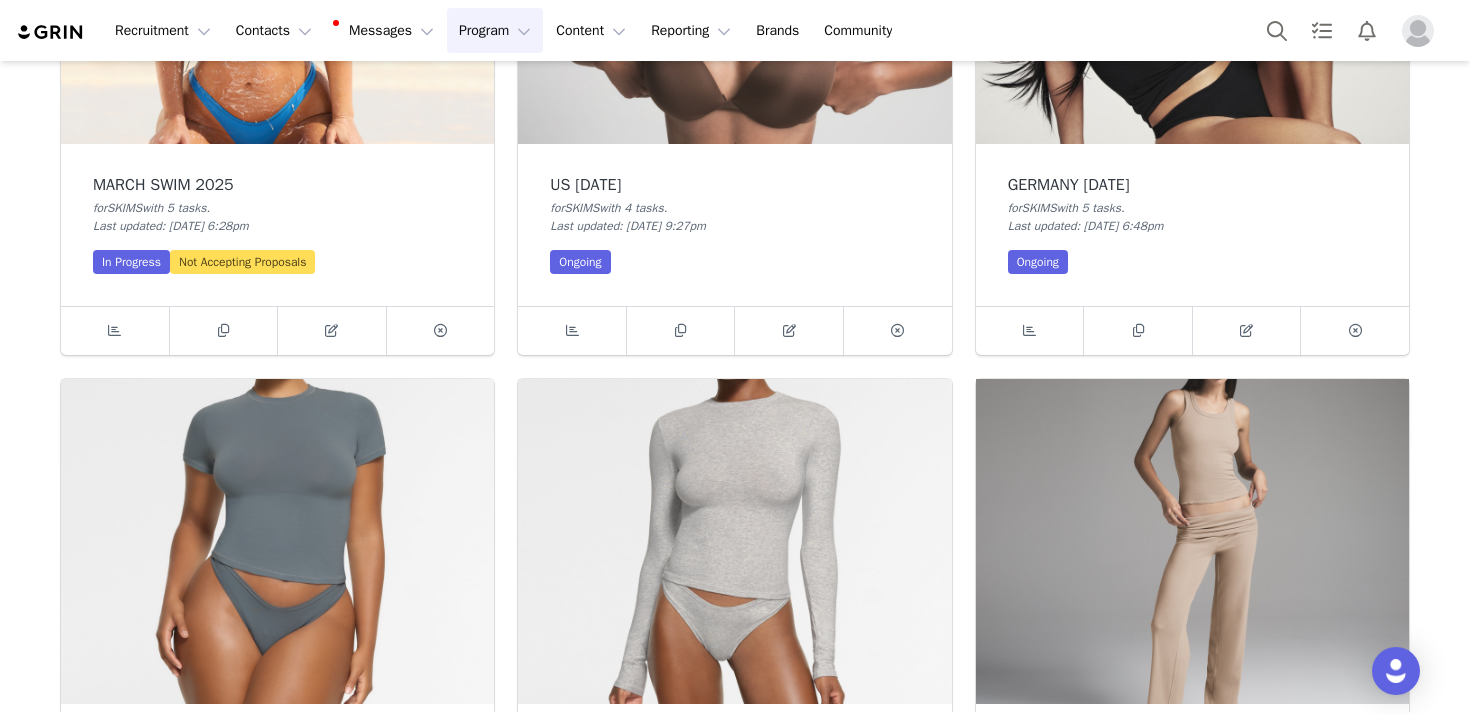 scroll, scrollTop: 1445, scrollLeft: 0, axis: vertical 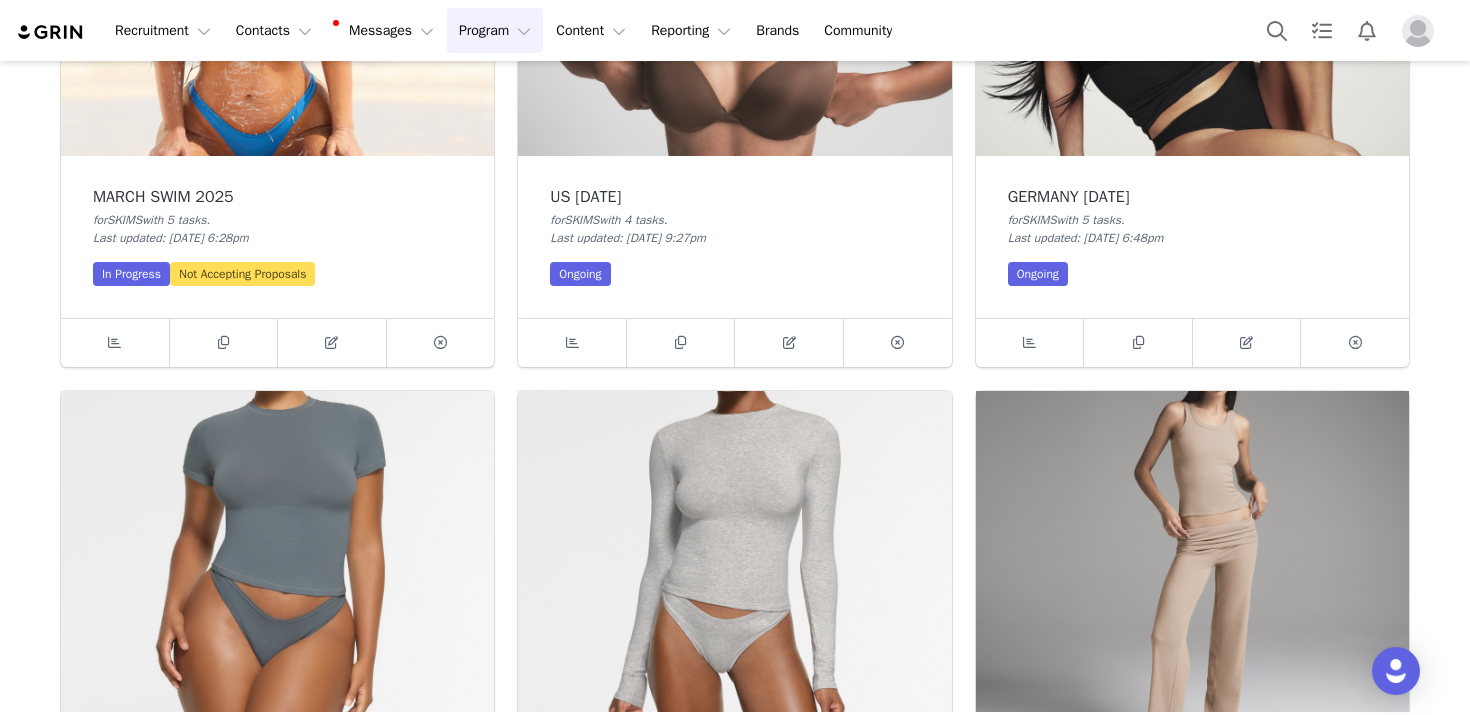 click at bounding box center [734, -7] 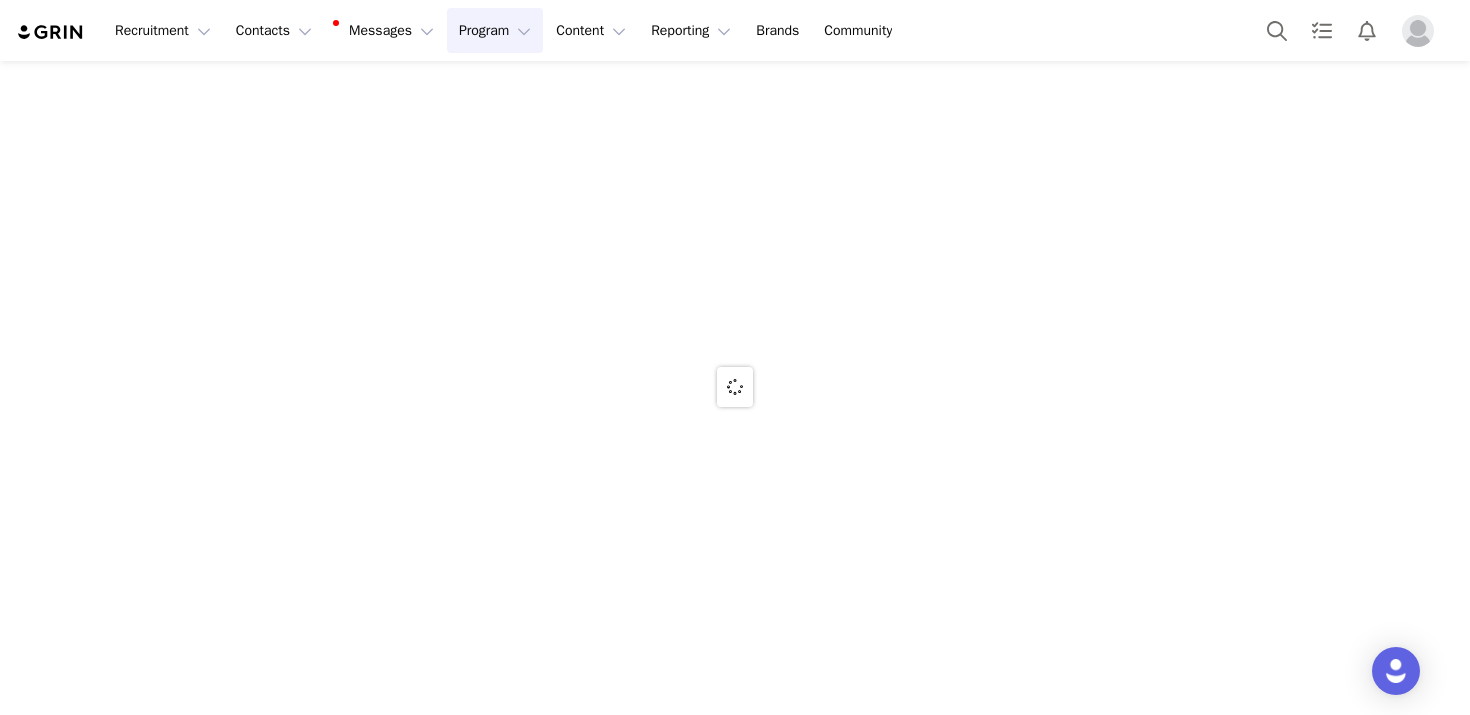 scroll, scrollTop: 0, scrollLeft: 0, axis: both 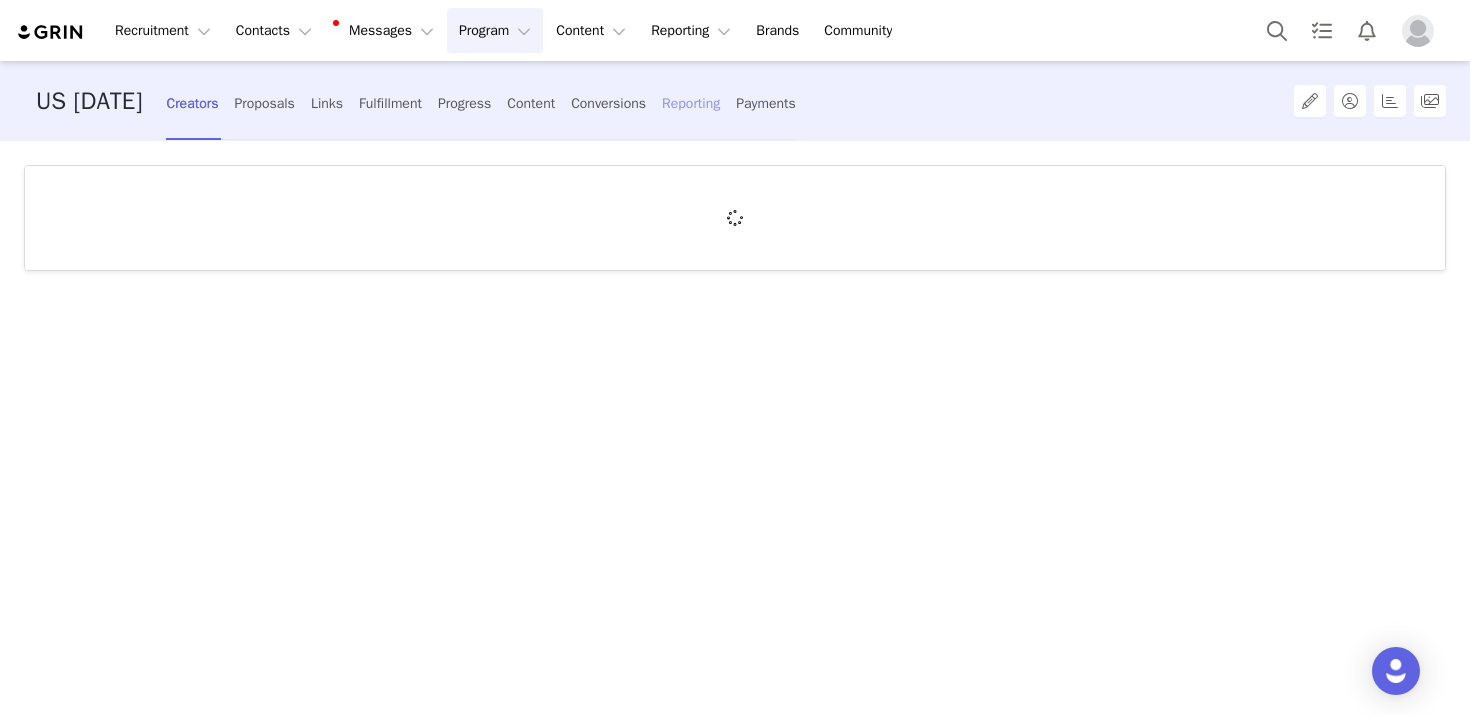 click on "Reporting" at bounding box center [691, 103] 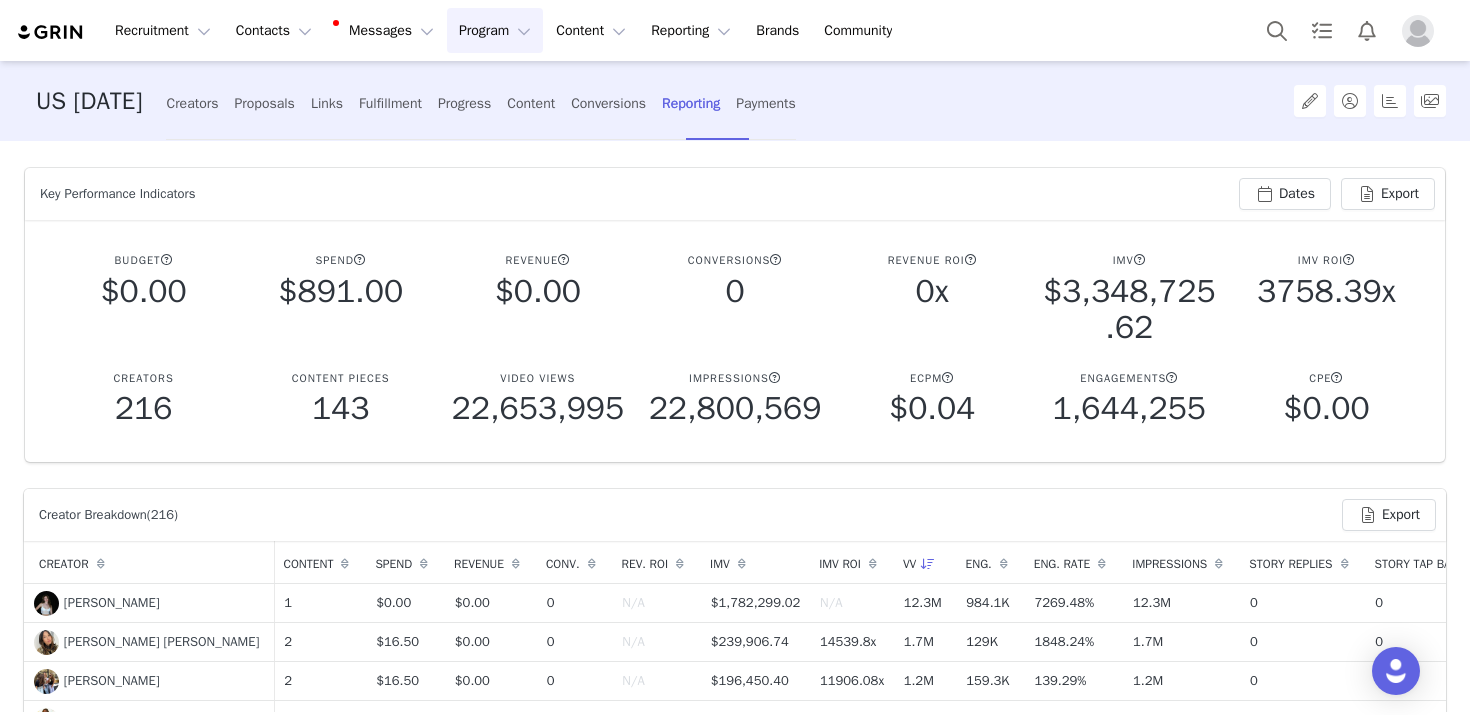 scroll, scrollTop: 61, scrollLeft: 0, axis: vertical 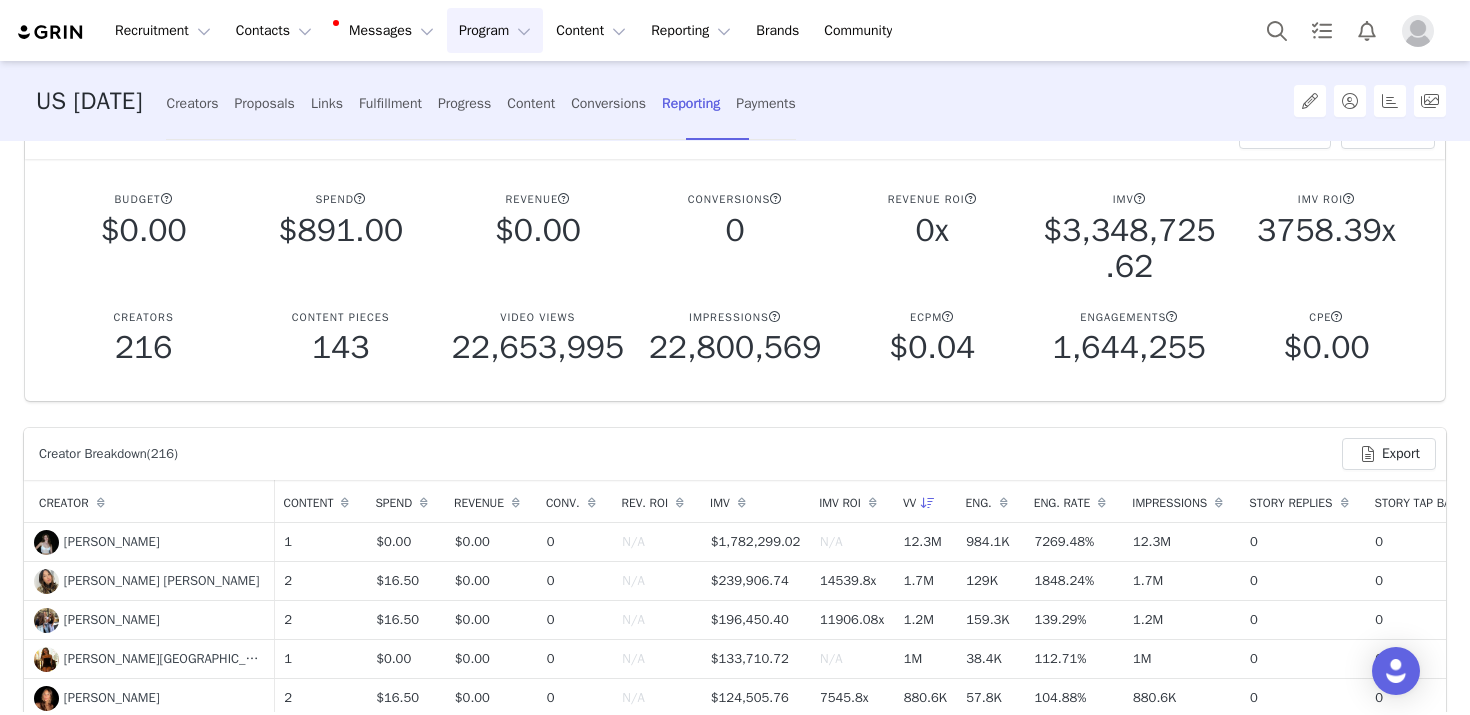 click at bounding box center (928, 503) 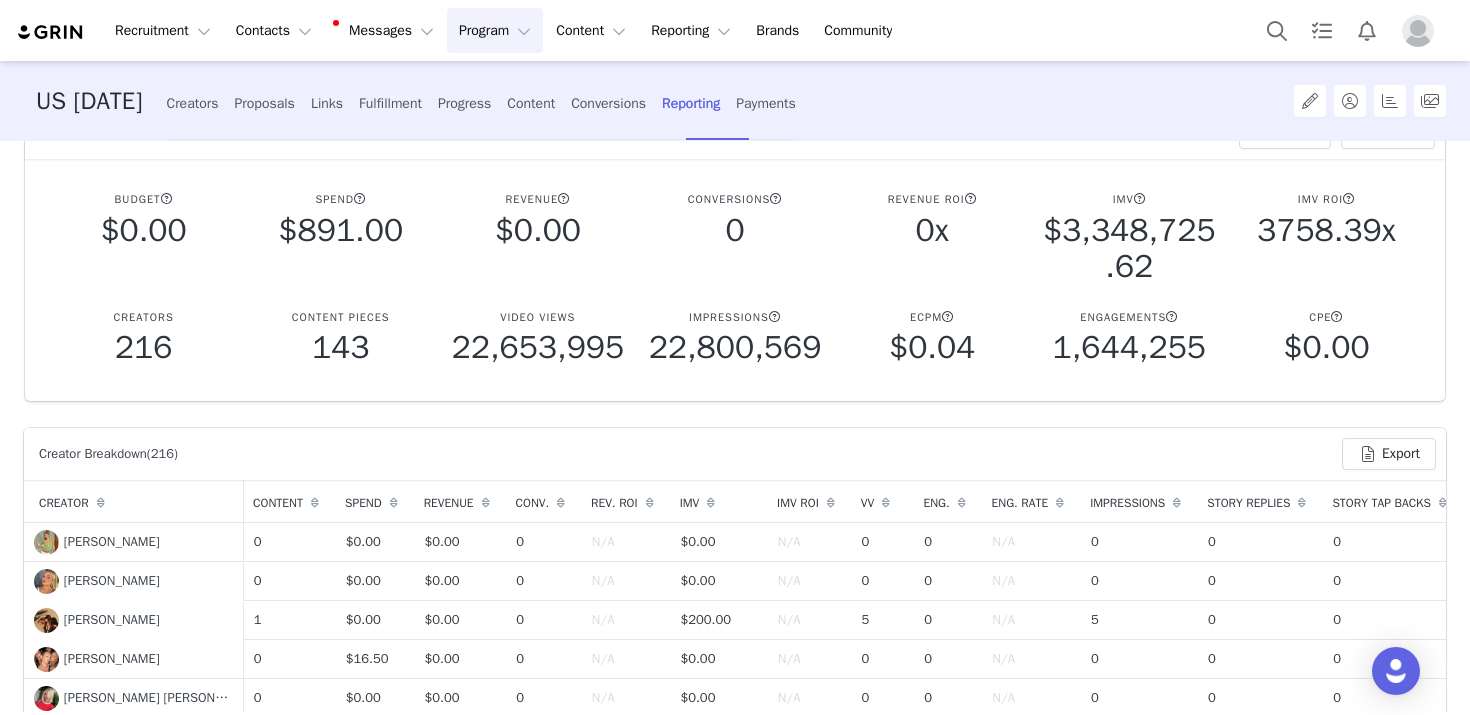 scroll, scrollTop: 62, scrollLeft: 0, axis: vertical 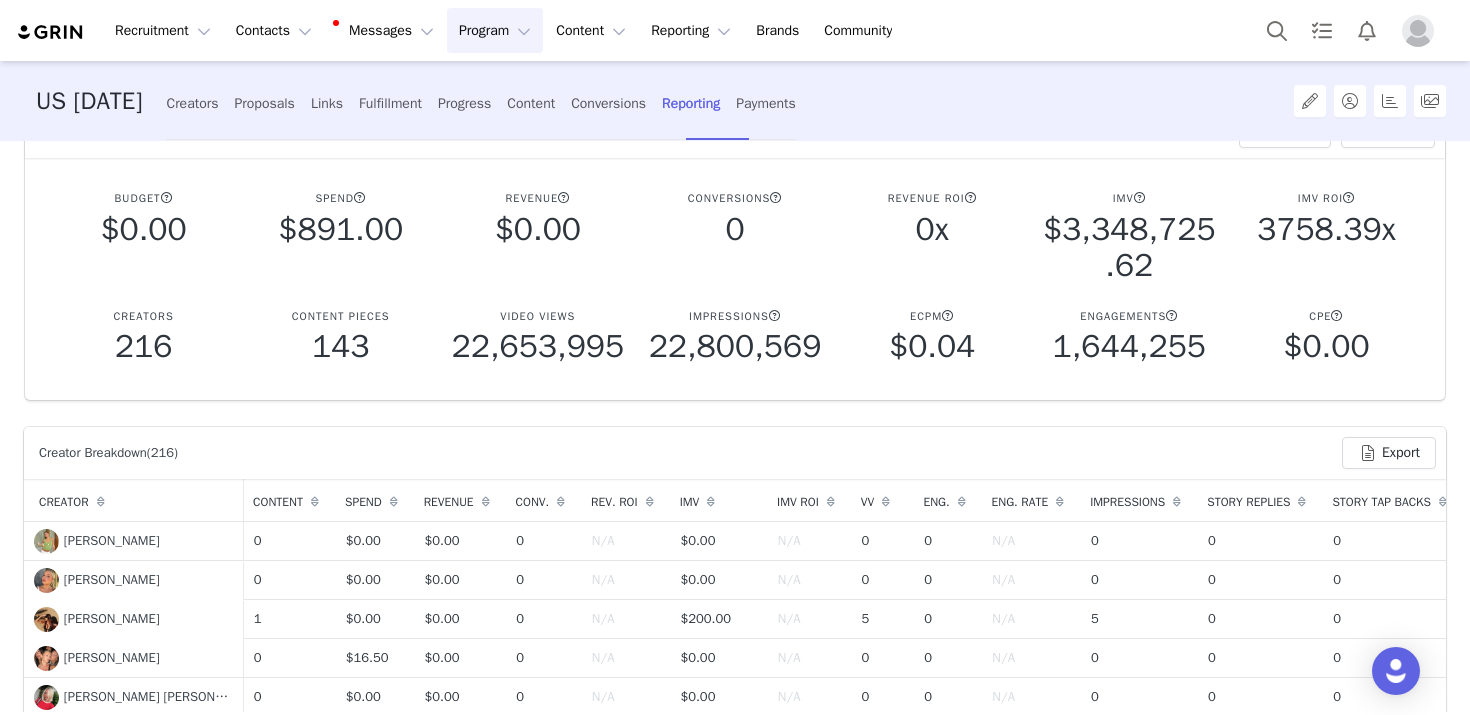 click at bounding box center [886, 502] 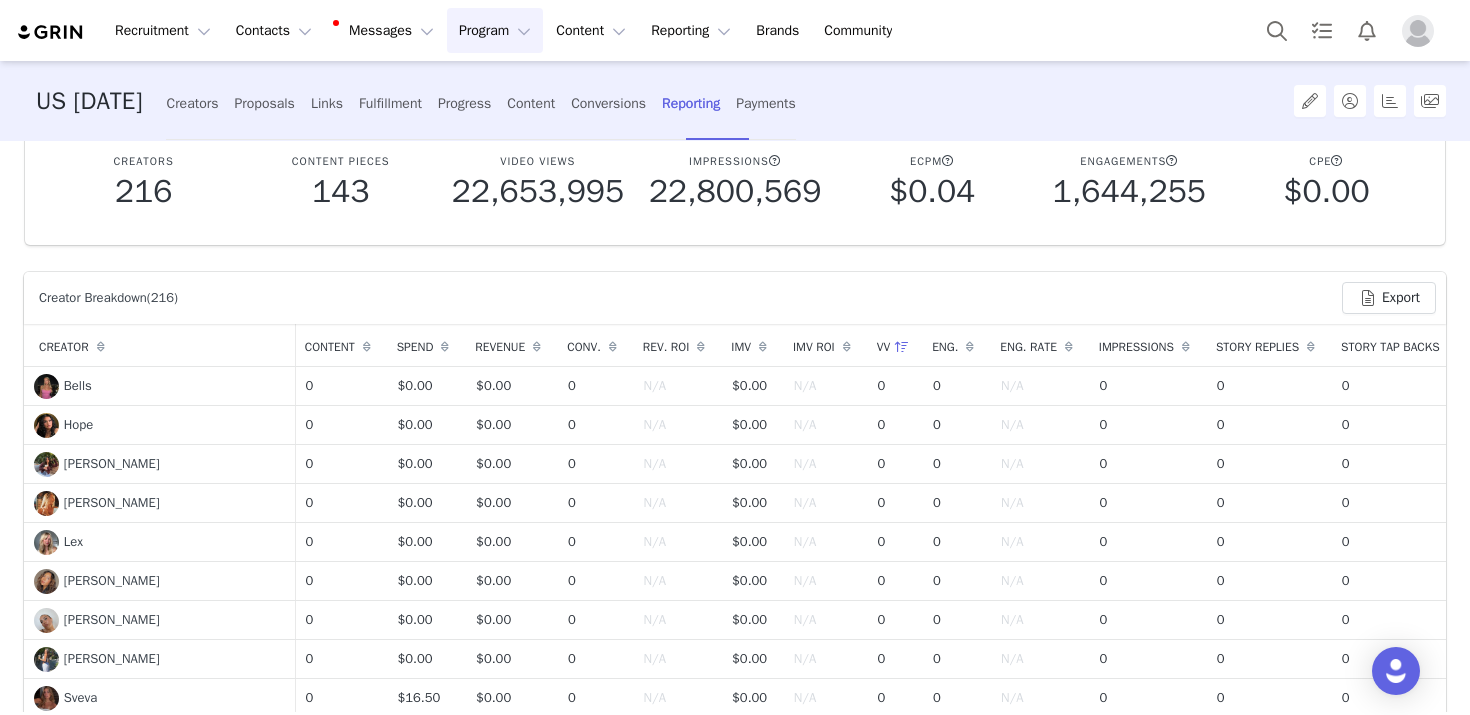 scroll, scrollTop: 227, scrollLeft: 0, axis: vertical 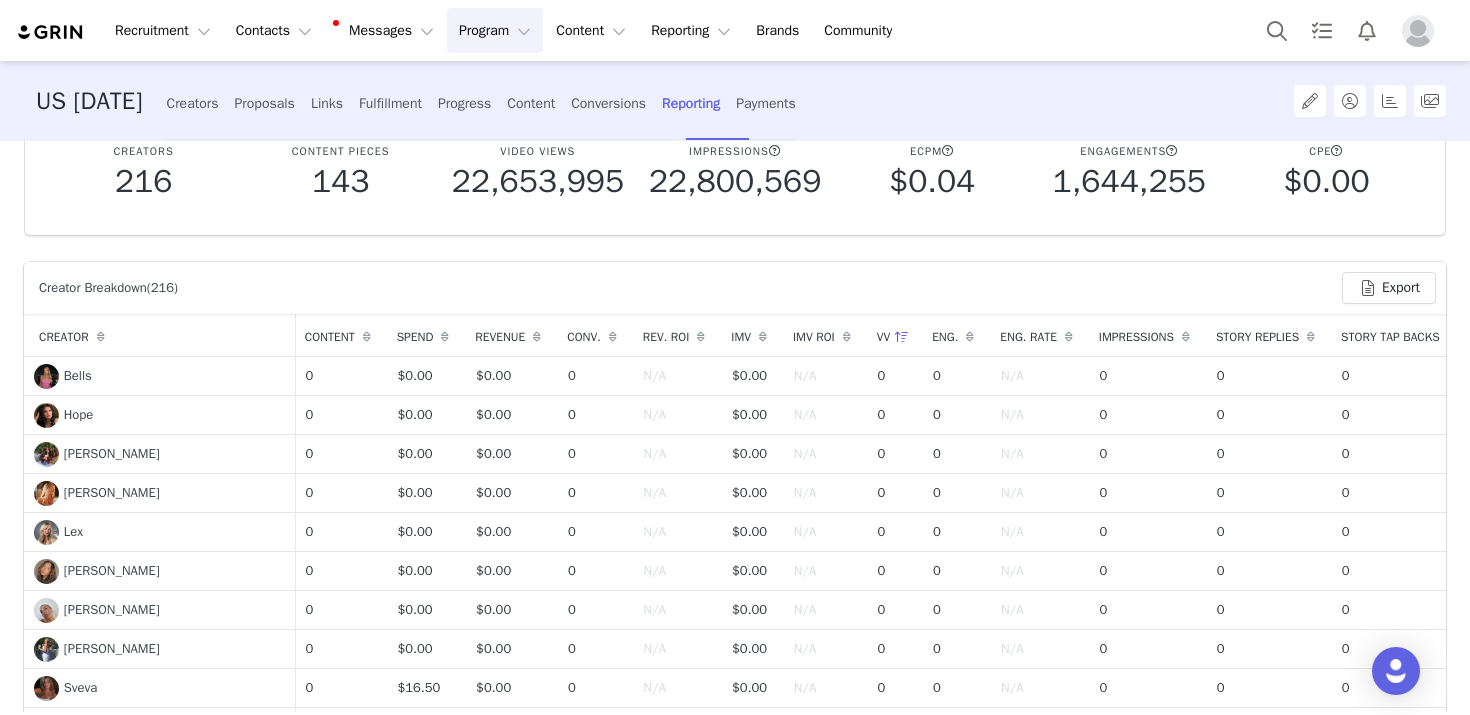 click on "VV" at bounding box center [895, 335] 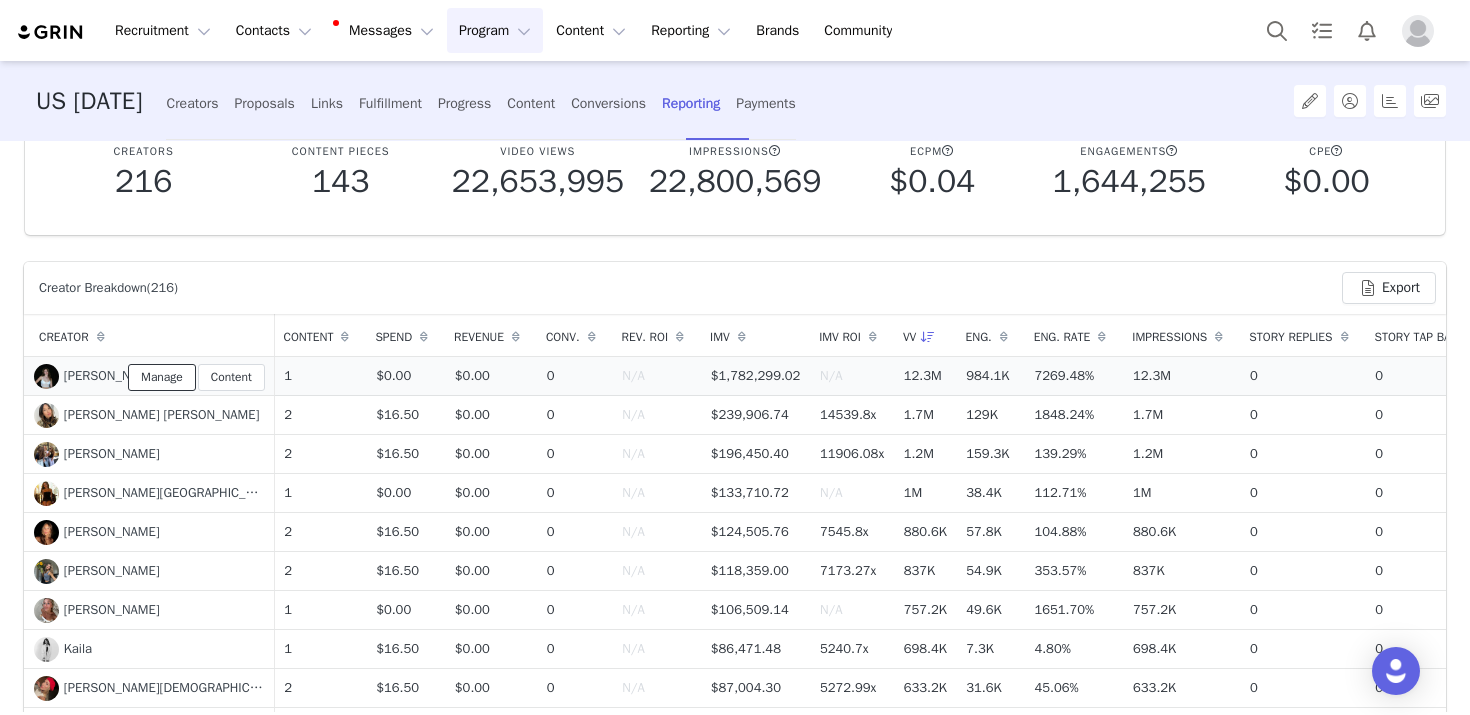 click on "Manage" at bounding box center (162, 377) 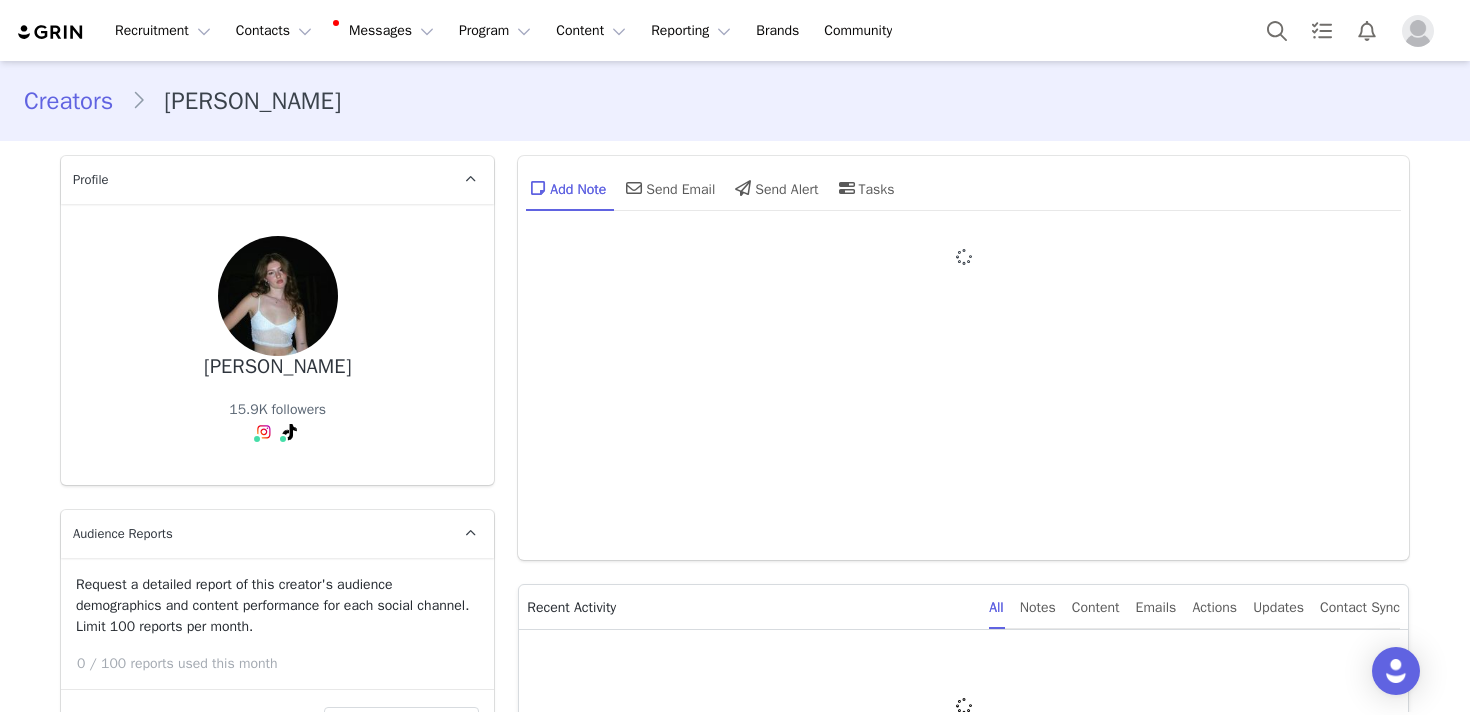type on "+1 ([GEOGRAPHIC_DATA])" 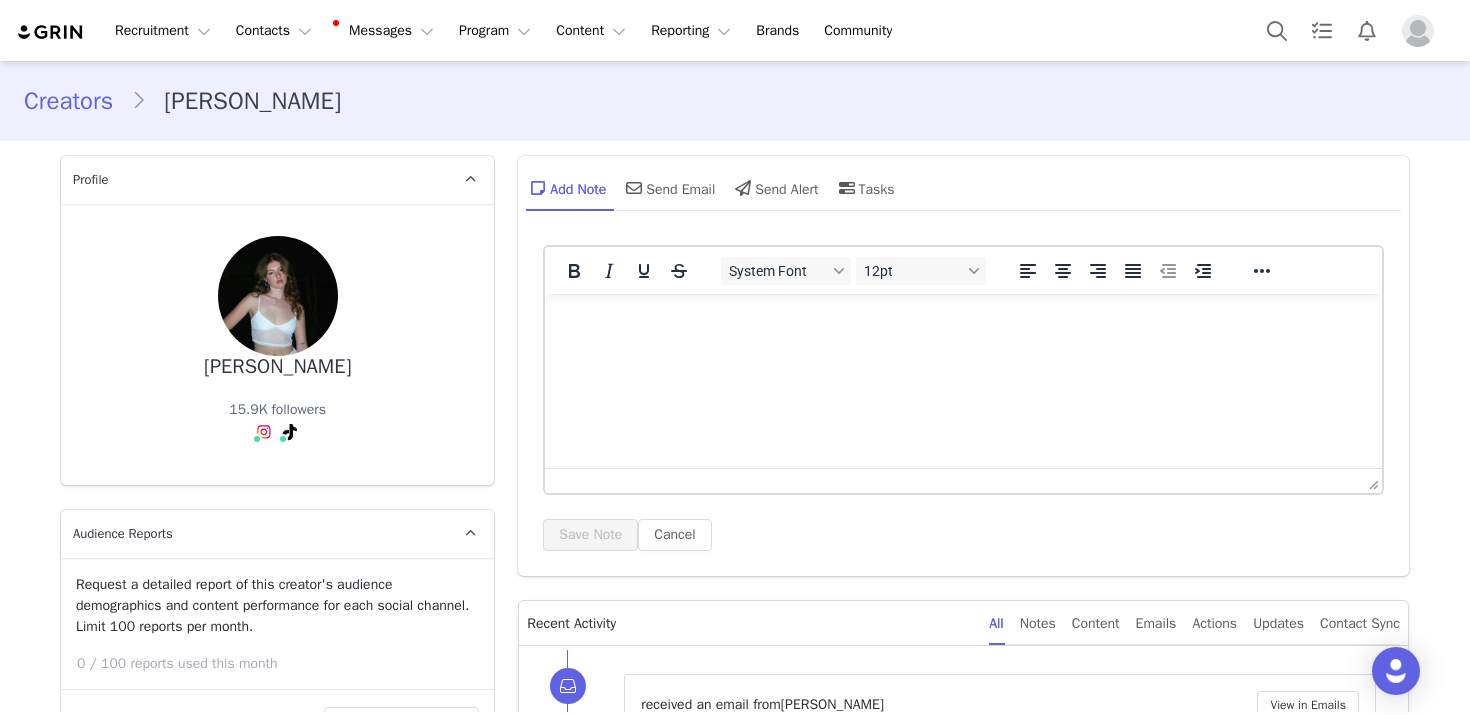 scroll, scrollTop: 660, scrollLeft: 0, axis: vertical 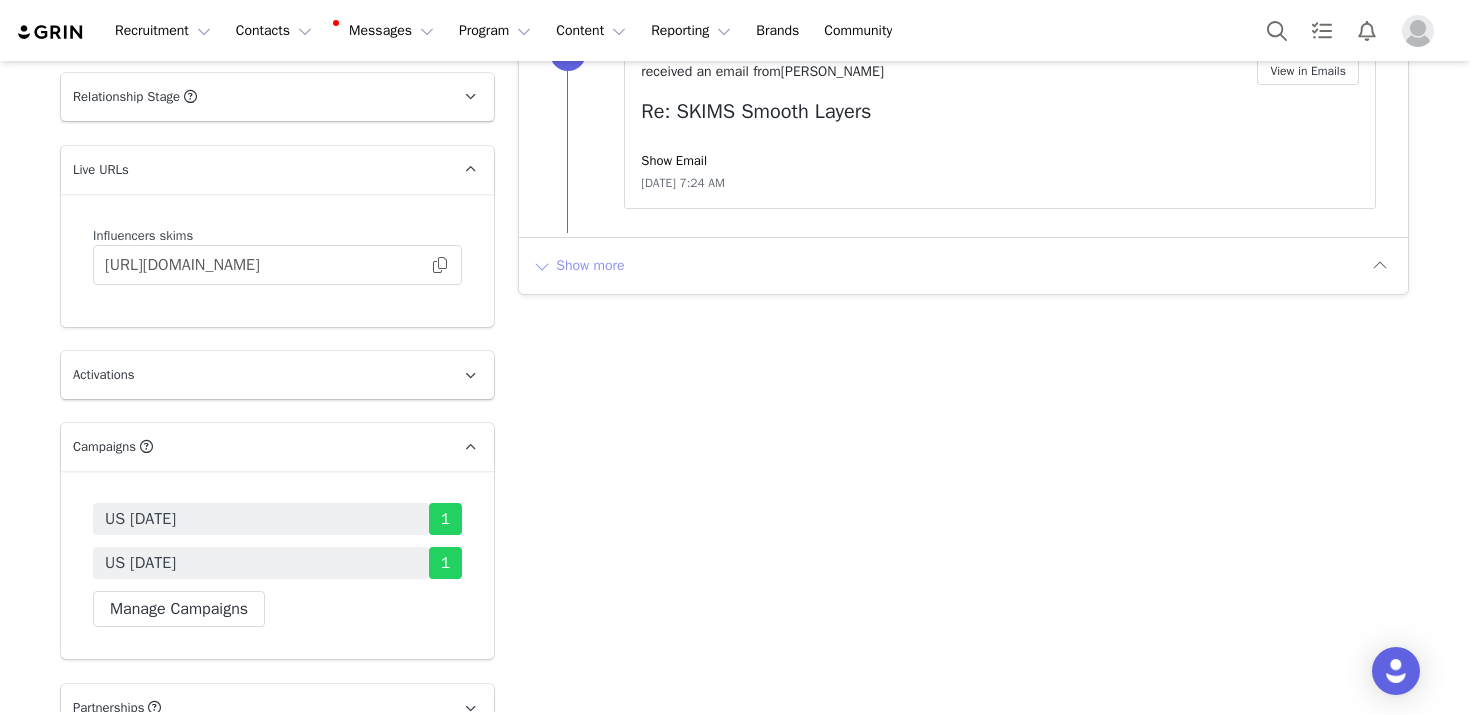 click on "Show more" at bounding box center [578, 266] 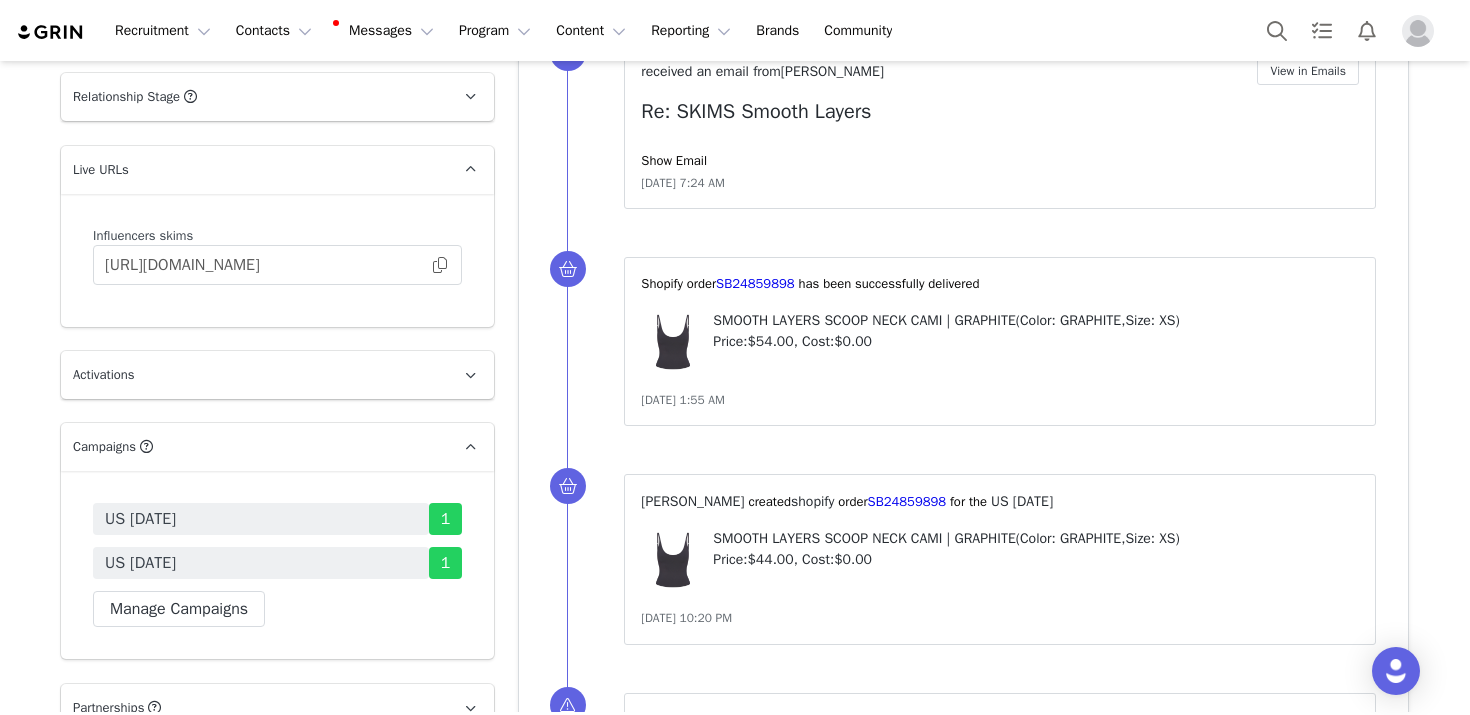 scroll, scrollTop: 0, scrollLeft: 0, axis: both 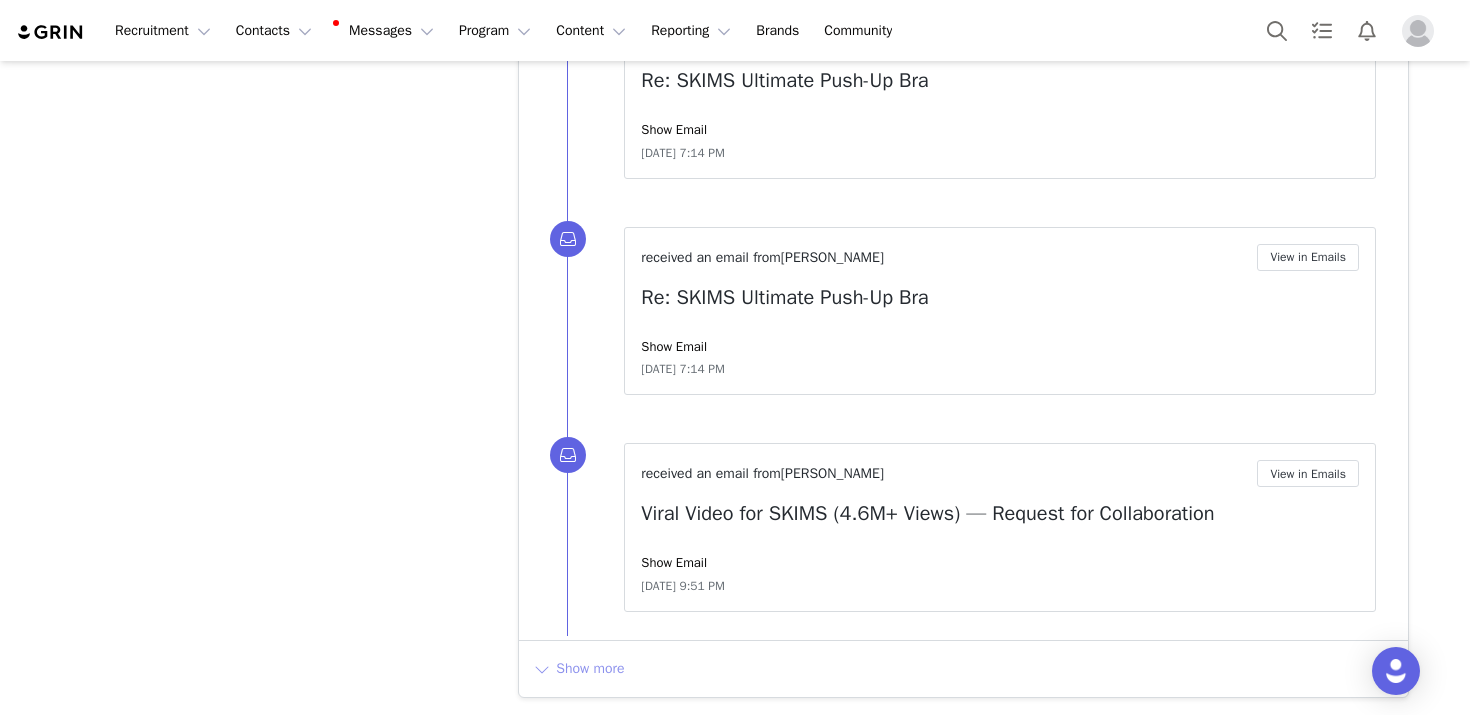 click on "Show more" at bounding box center (578, 669) 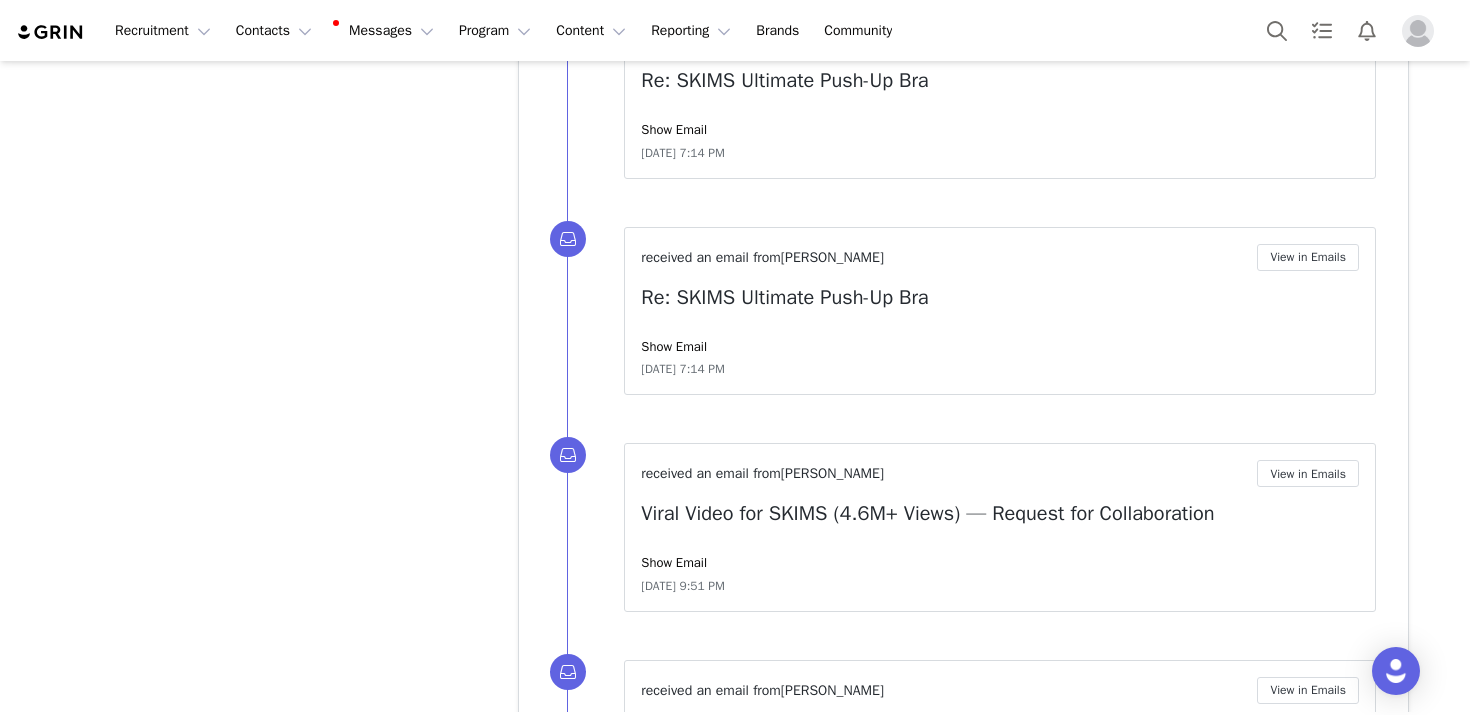 scroll, scrollTop: 0, scrollLeft: 0, axis: both 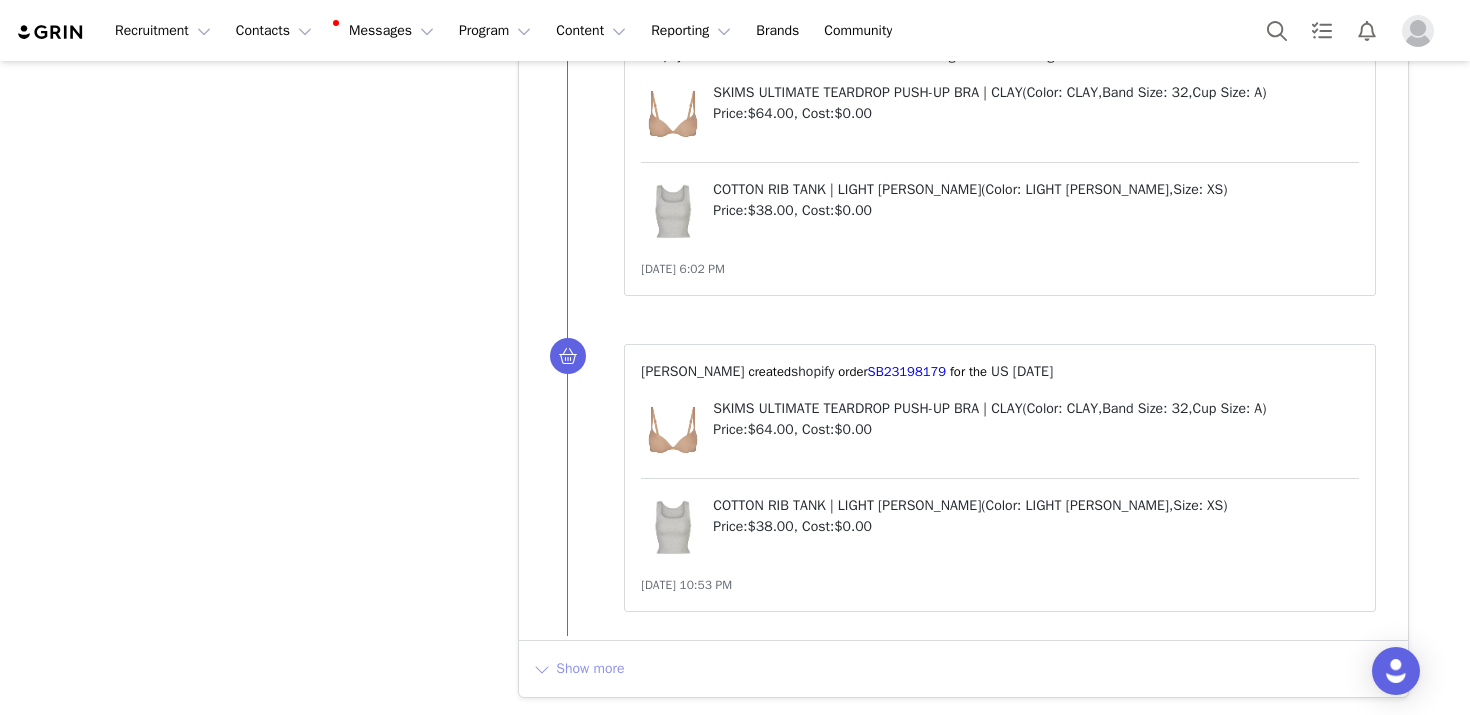 click on "Show more" at bounding box center (578, 669) 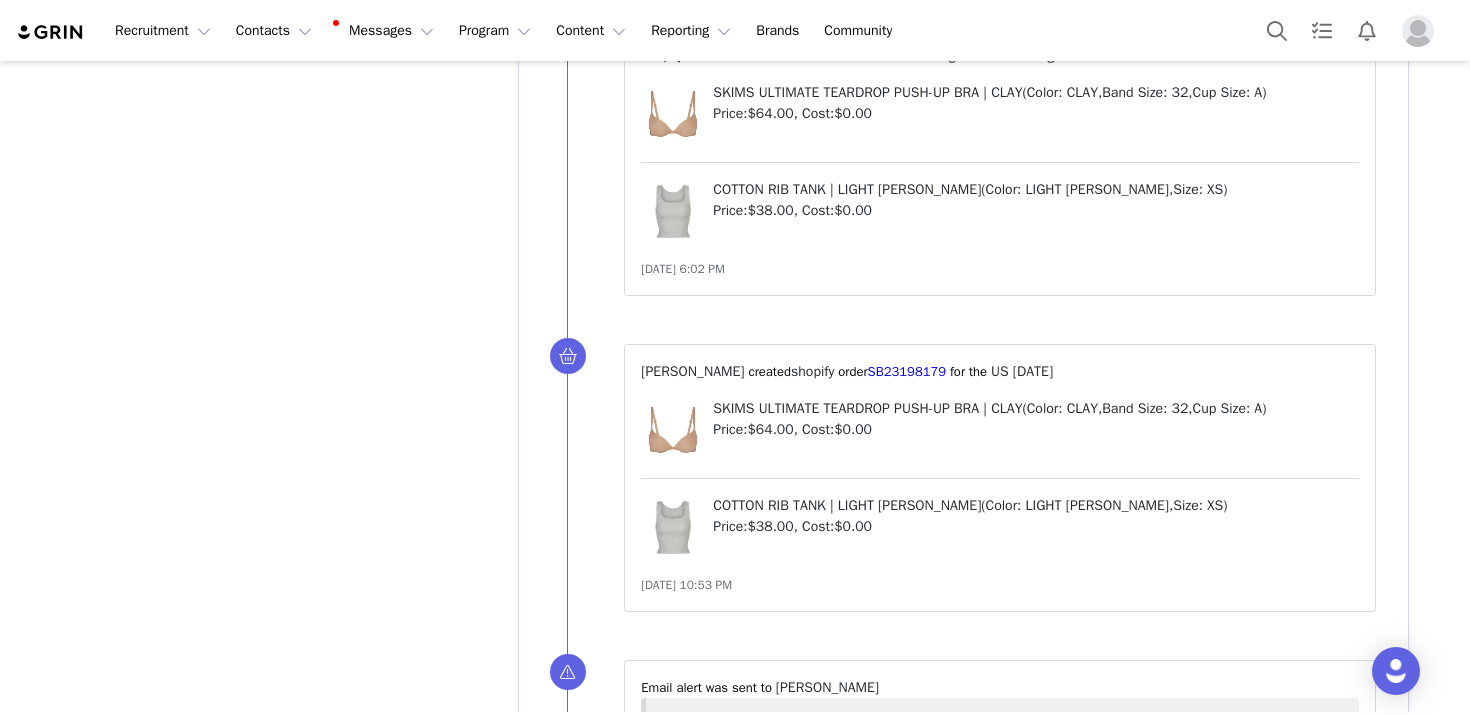 scroll, scrollTop: 0, scrollLeft: 0, axis: both 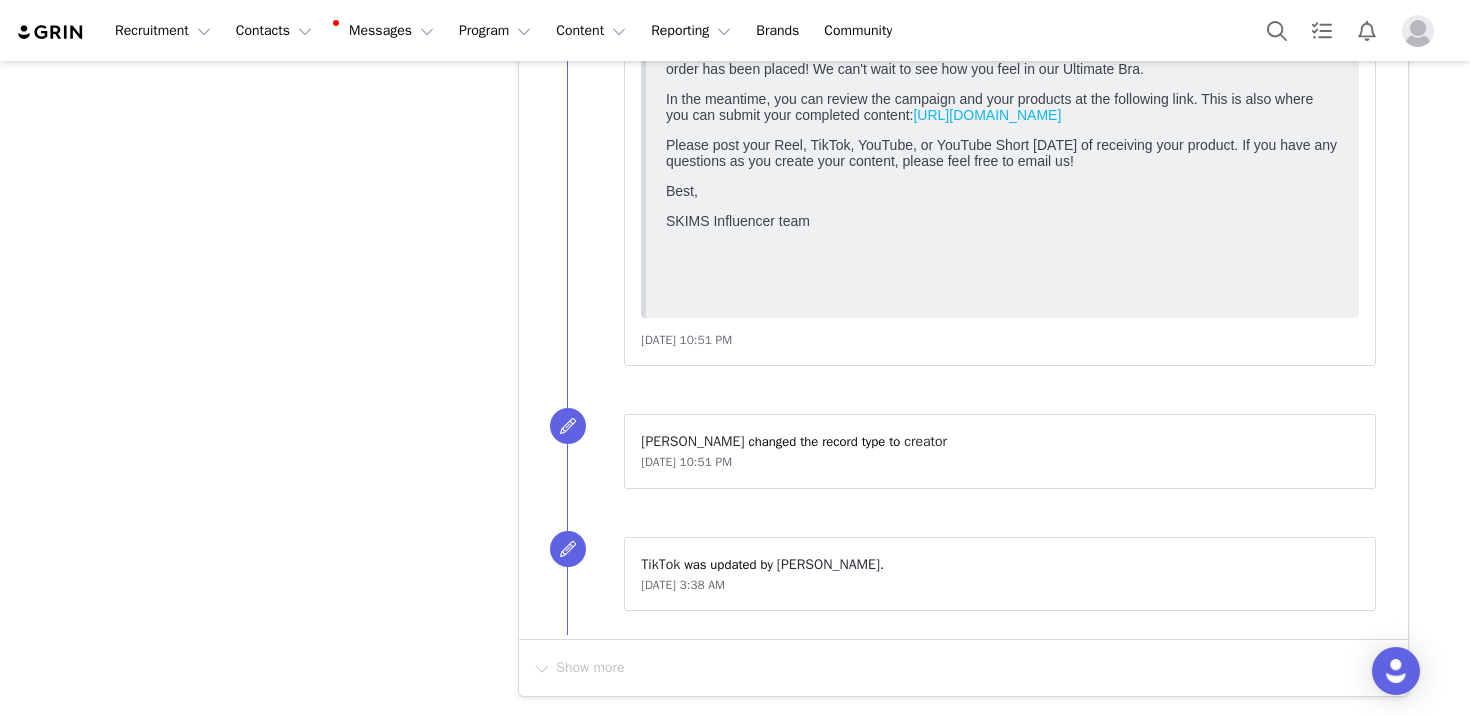 drag, startPoint x: 640, startPoint y: 415, endPoint x: 798, endPoint y: 470, distance: 167.29913 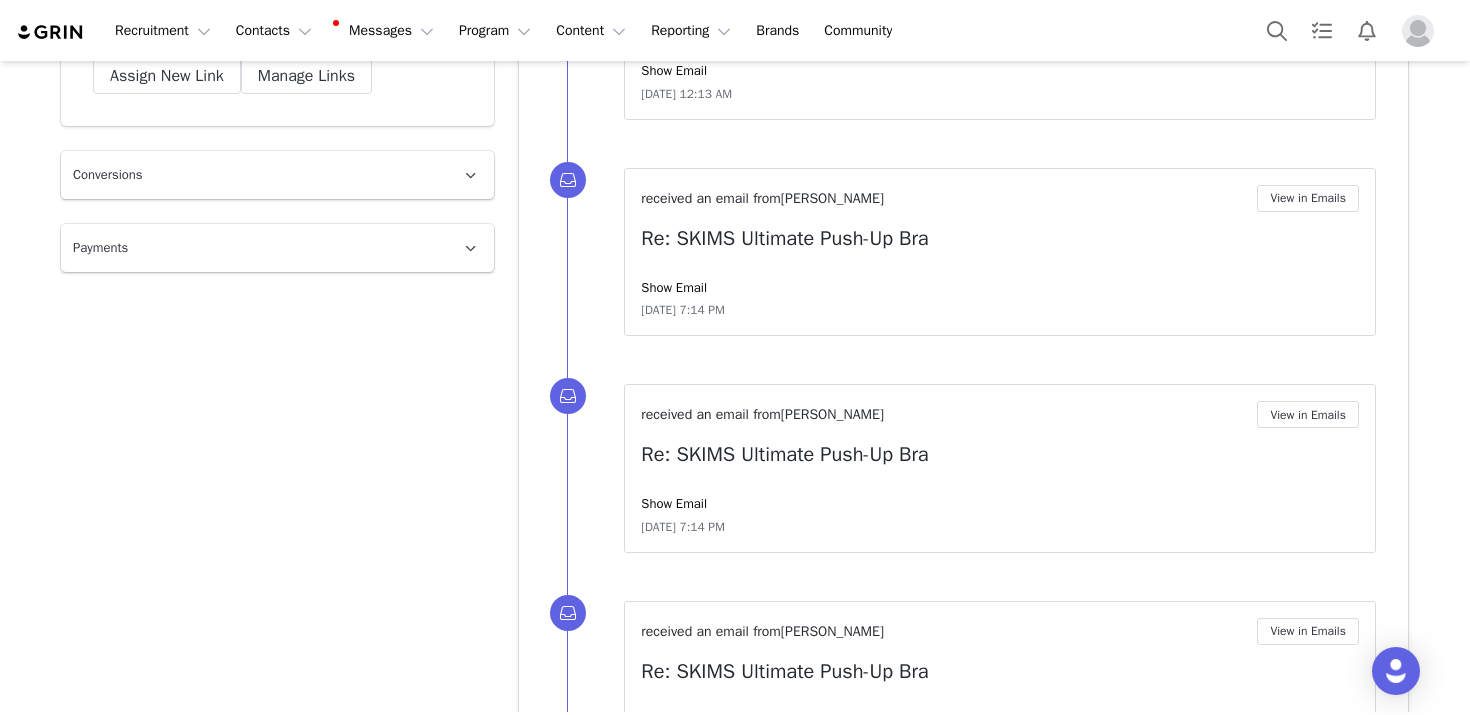 scroll, scrollTop: 3042, scrollLeft: 0, axis: vertical 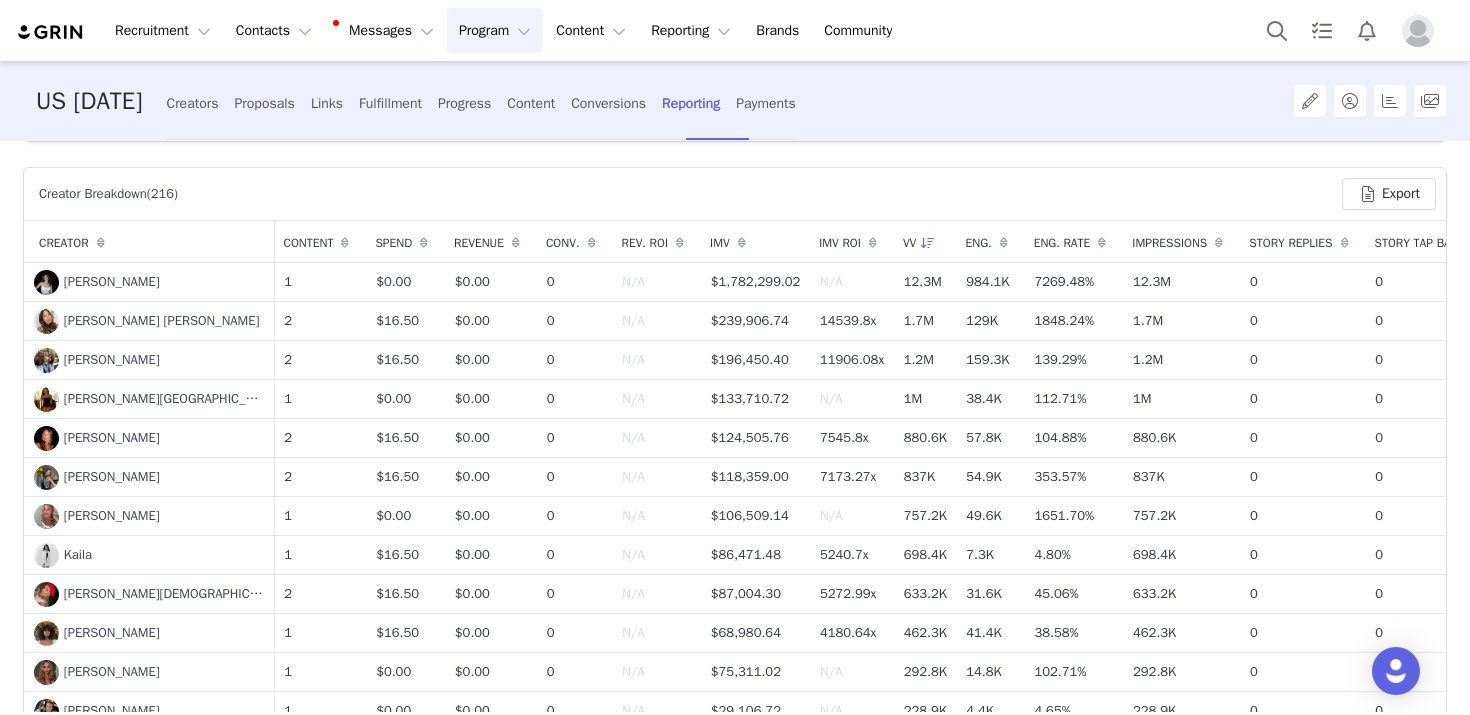 click on "Program Program" at bounding box center (495, 30) 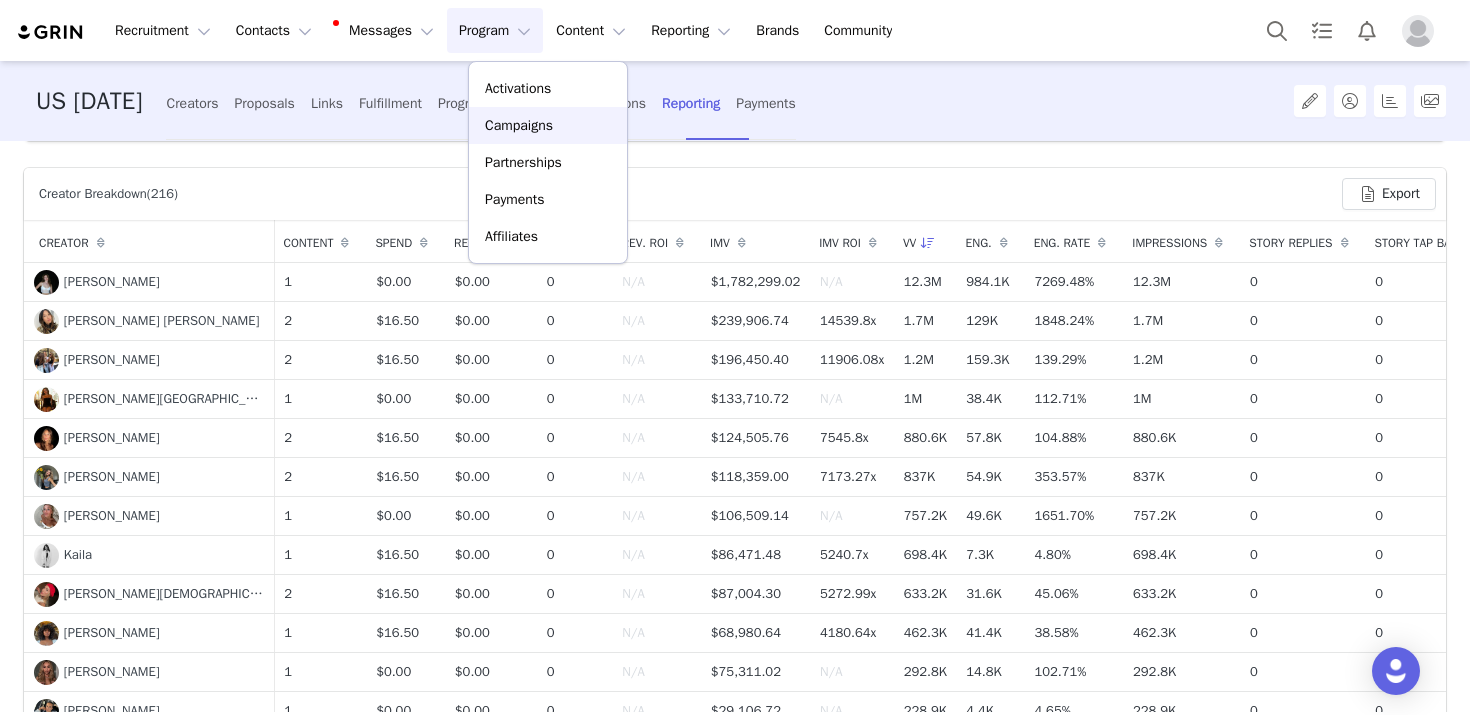click on "Campaigns" at bounding box center (548, 125) 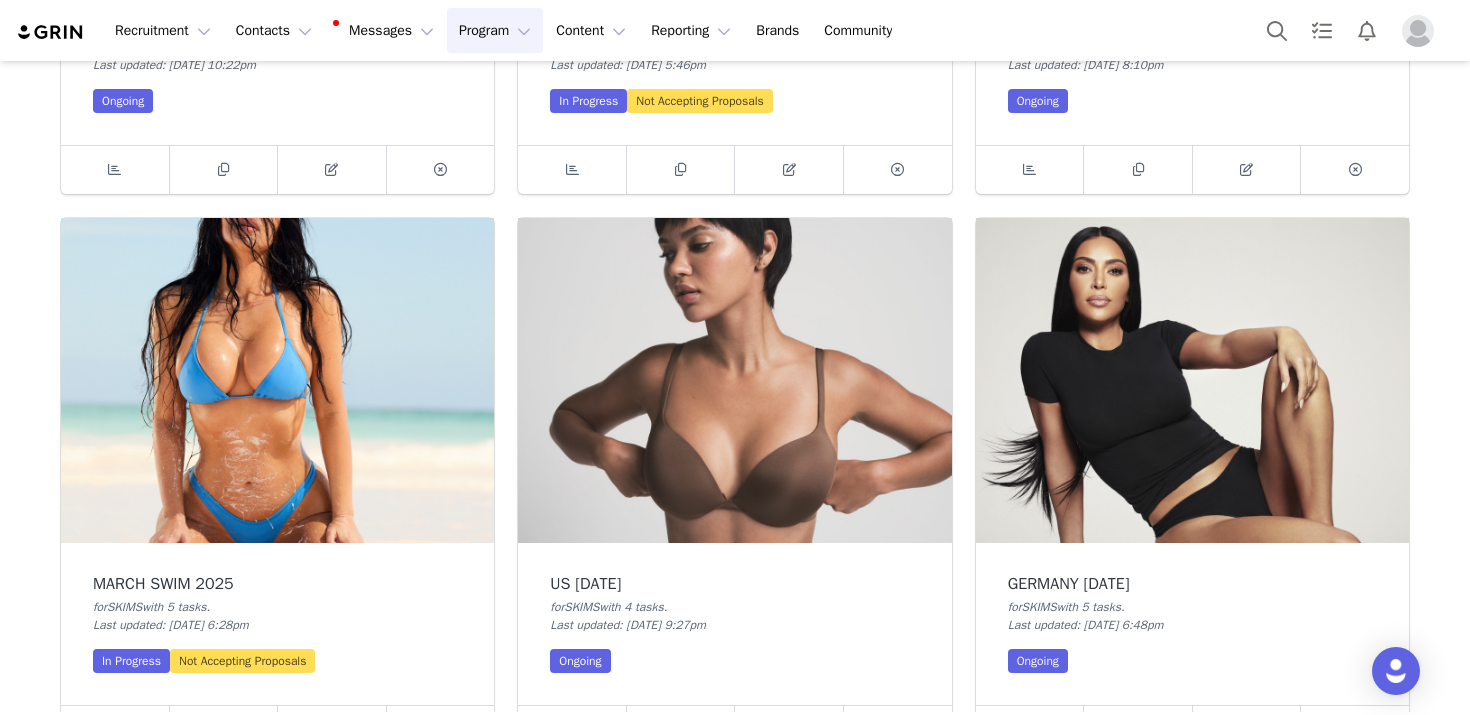 scroll, scrollTop: 1068, scrollLeft: 0, axis: vertical 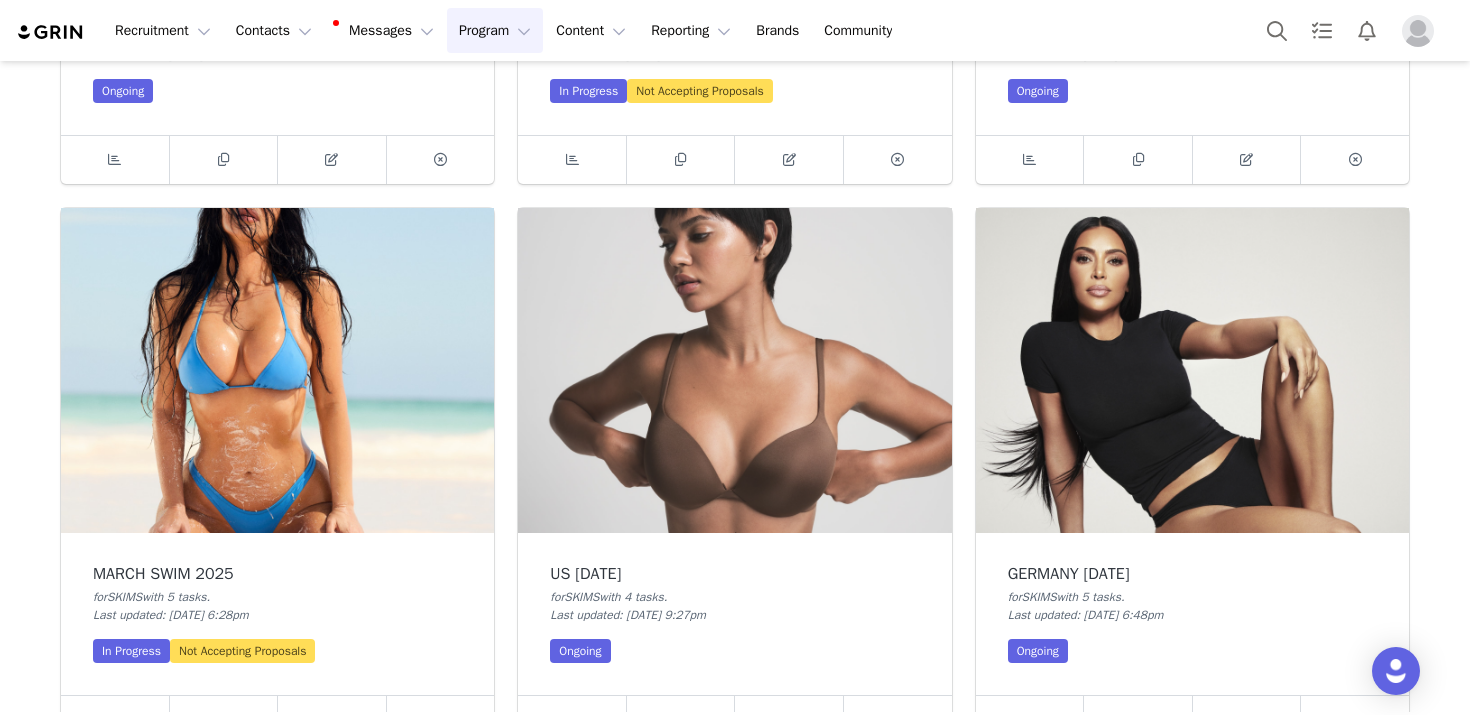 click at bounding box center (734, 370) 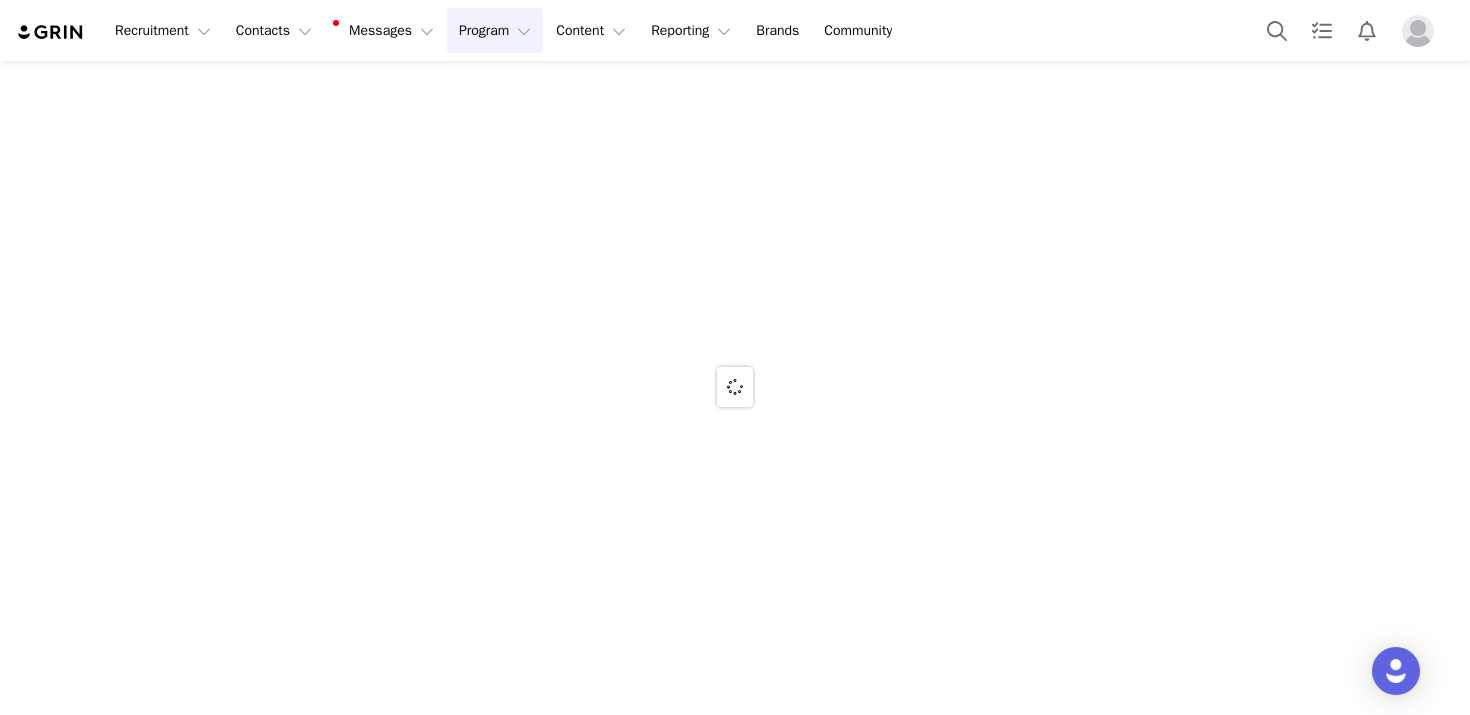 scroll, scrollTop: 0, scrollLeft: 0, axis: both 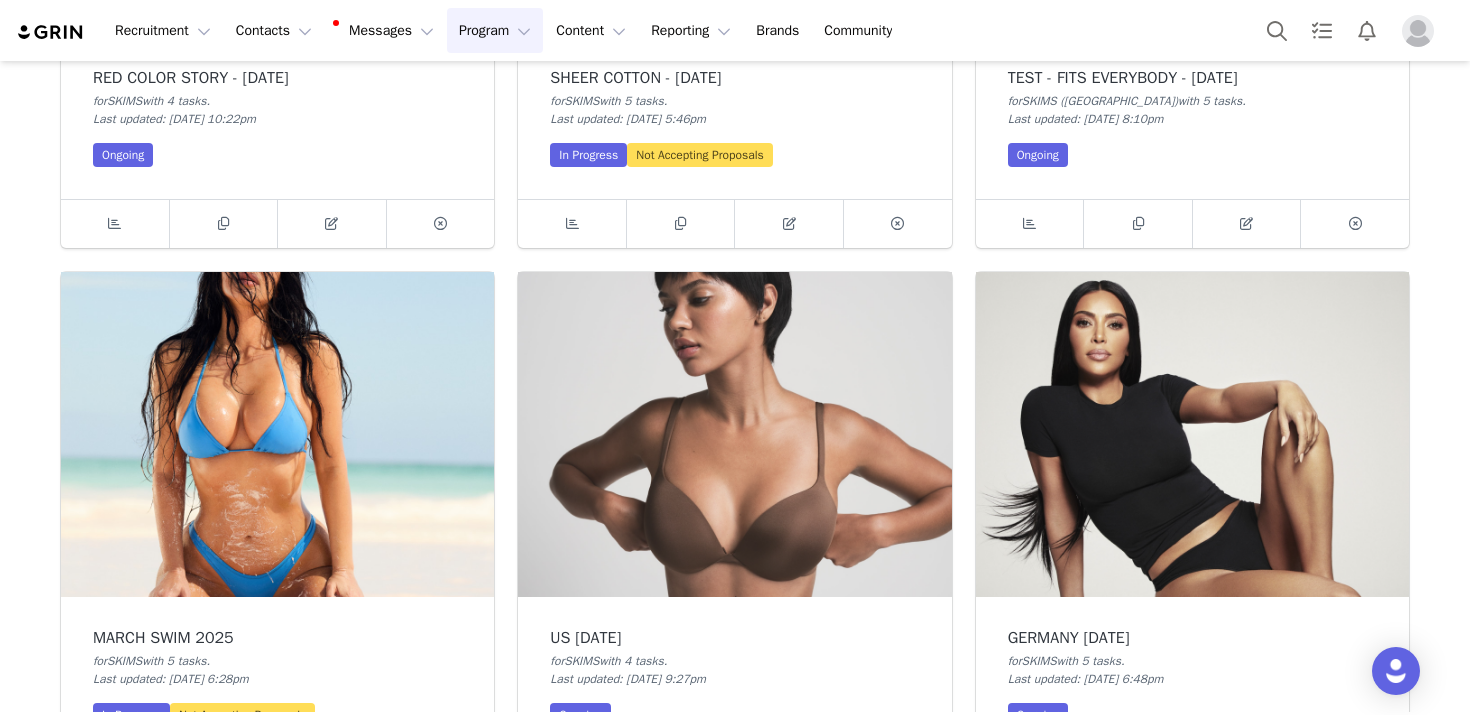 click at bounding box center [277, 434] 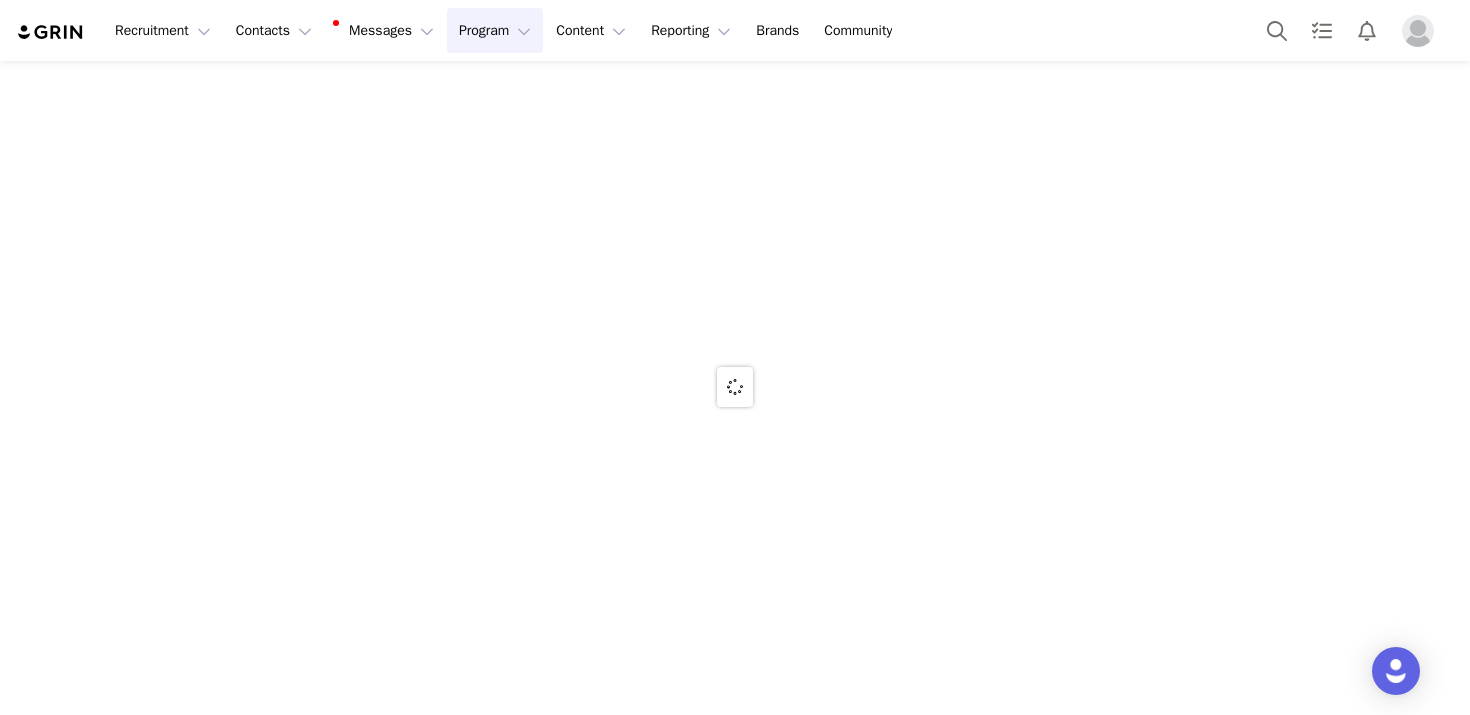 scroll, scrollTop: 0, scrollLeft: 0, axis: both 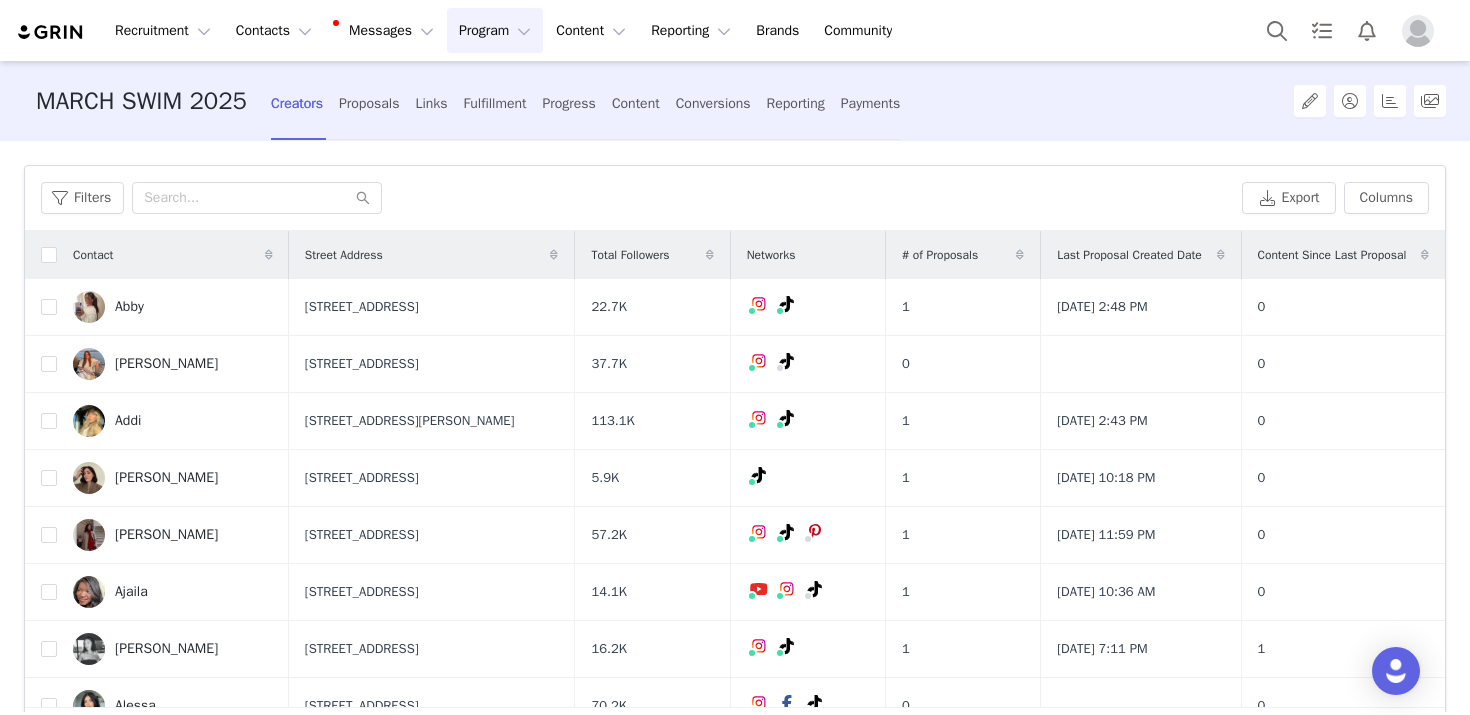 click on "Creators Proposals Links Fulfillment Progress Content Conversions Reporting Payments" at bounding box center (585, 103) 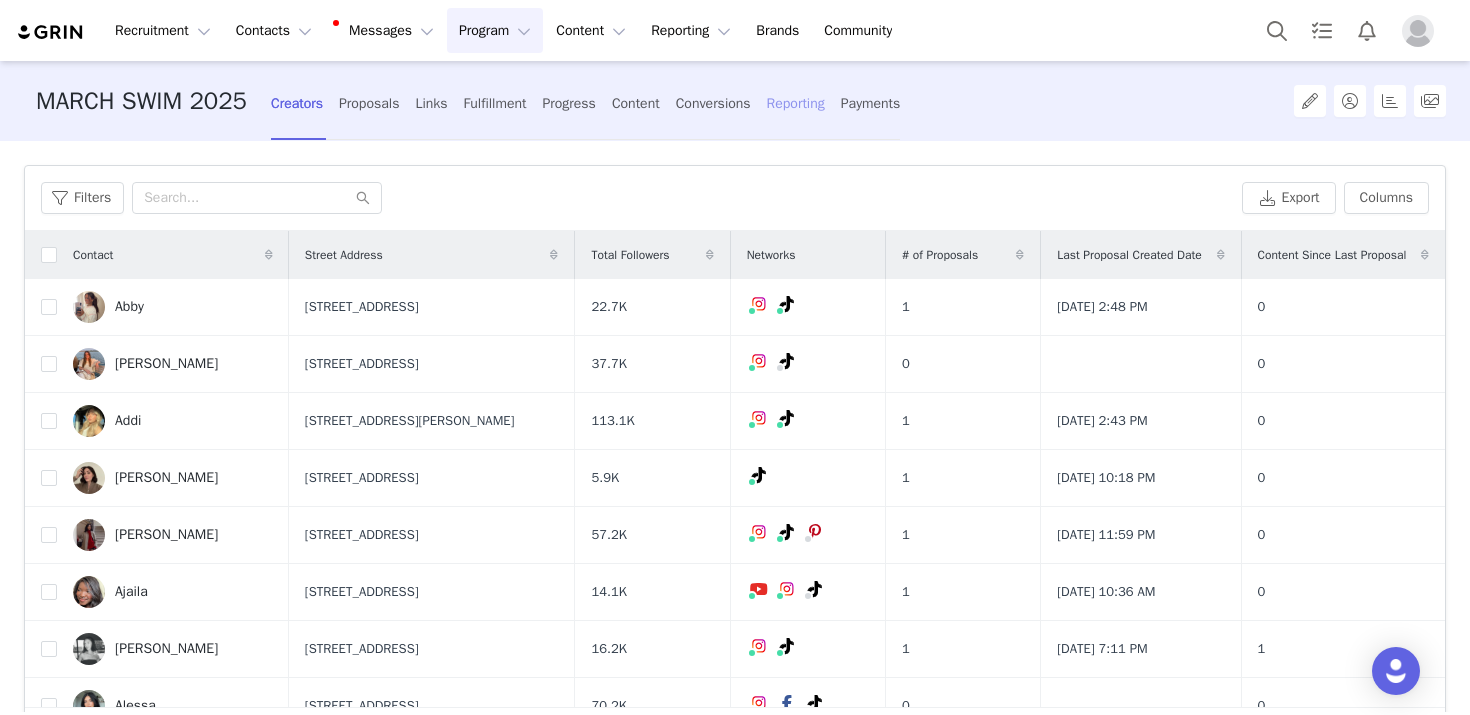 click on "Reporting" at bounding box center [796, 103] 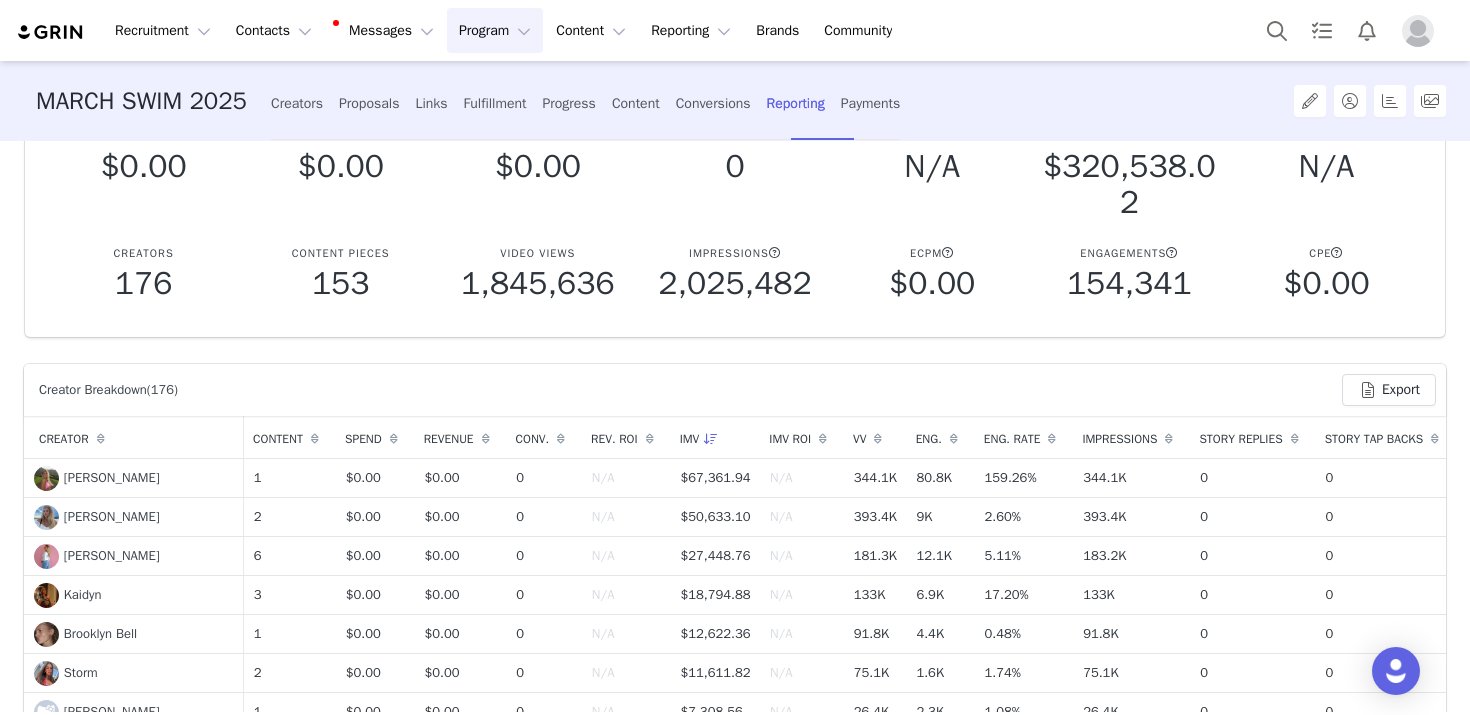 scroll, scrollTop: 127, scrollLeft: 0, axis: vertical 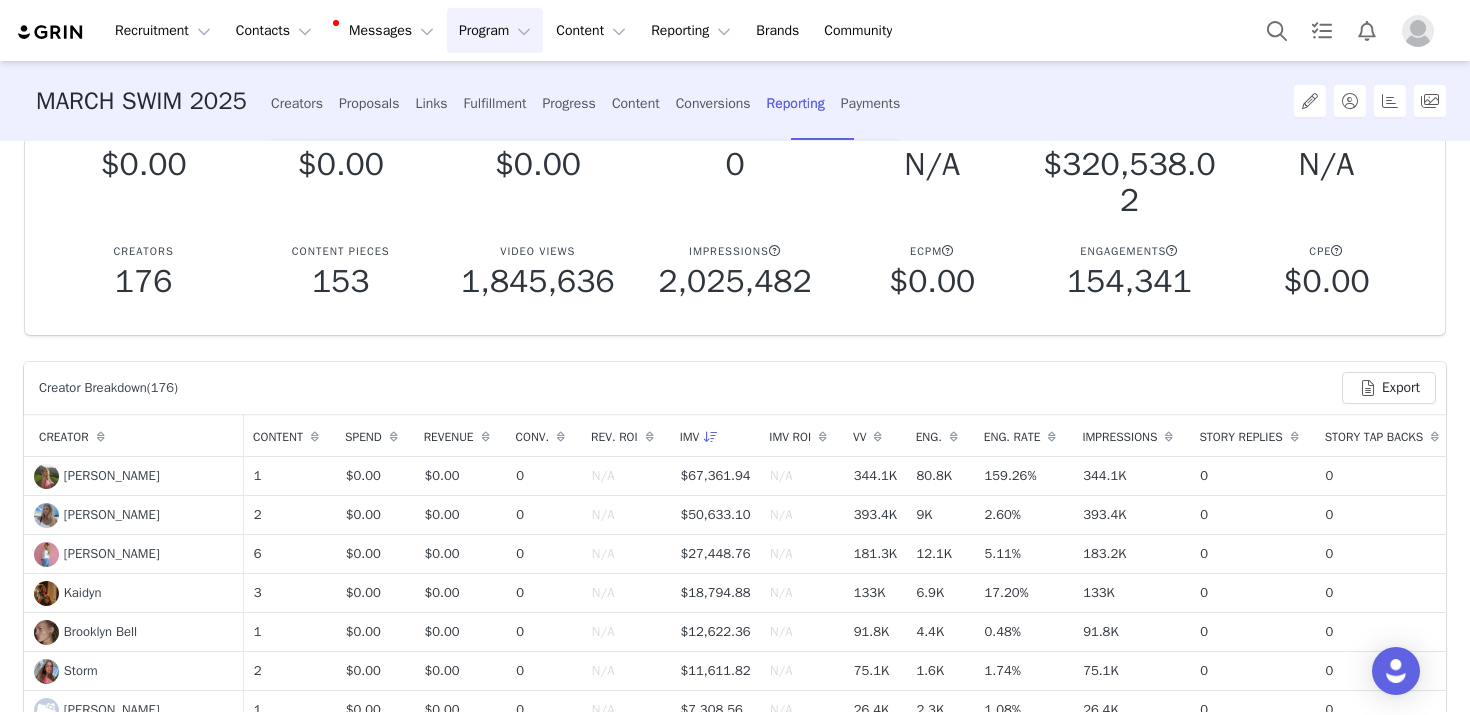 click on "Program Program" at bounding box center [495, 30] 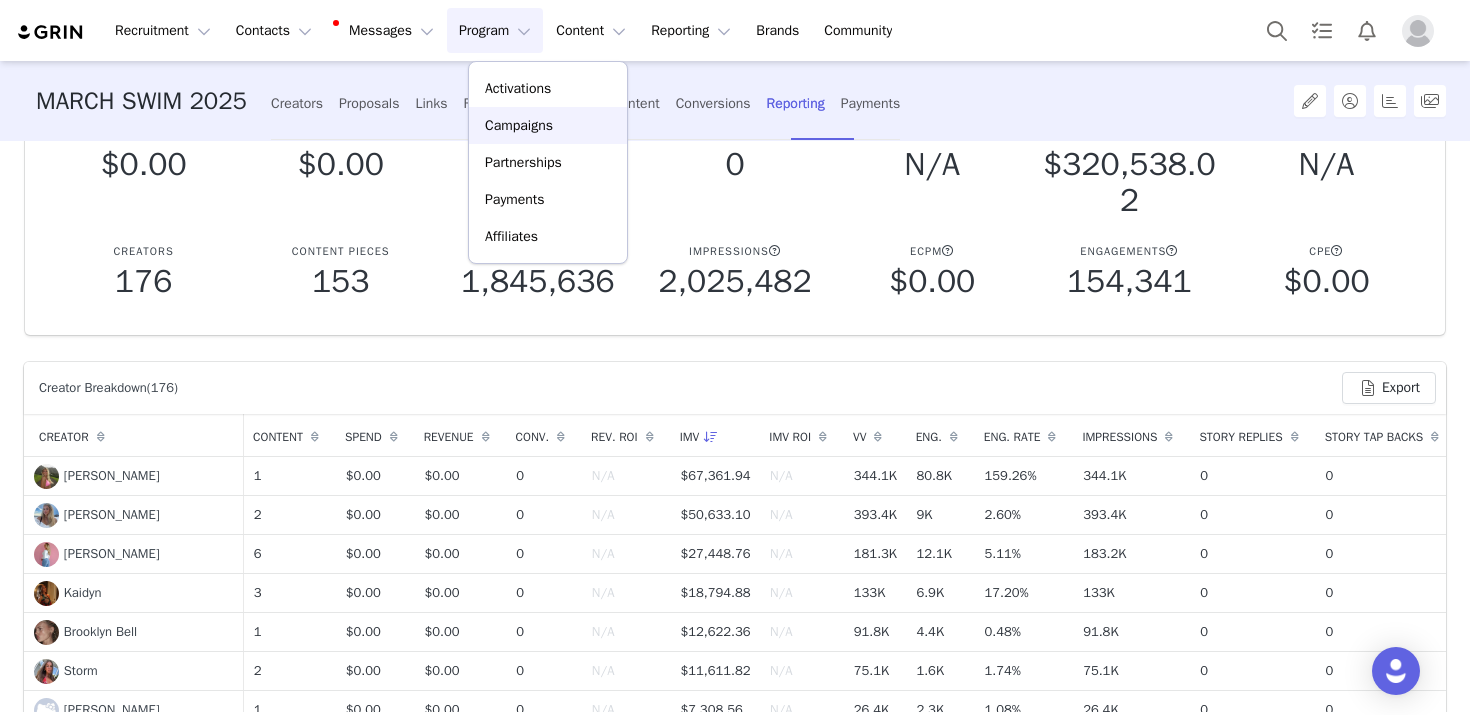 click on "Campaigns" at bounding box center (548, 125) 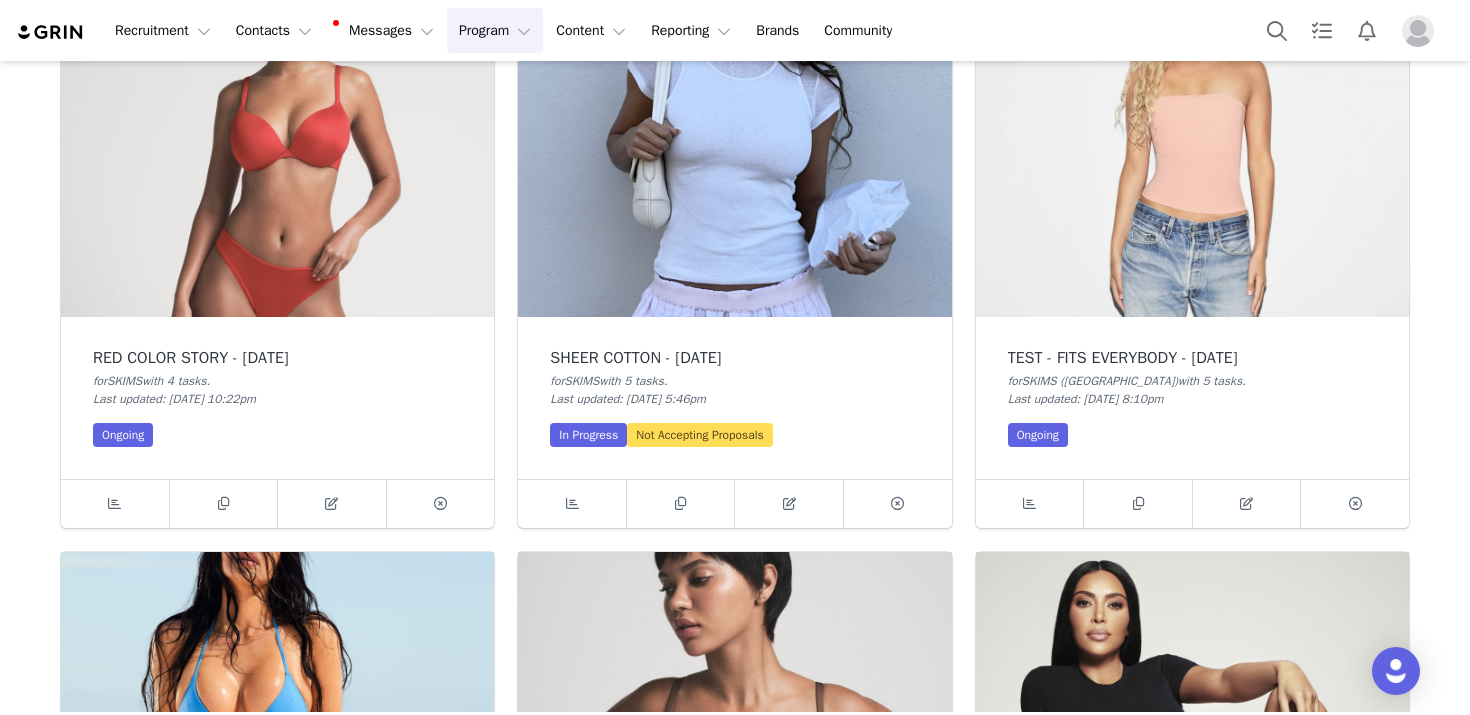 scroll, scrollTop: 730, scrollLeft: 0, axis: vertical 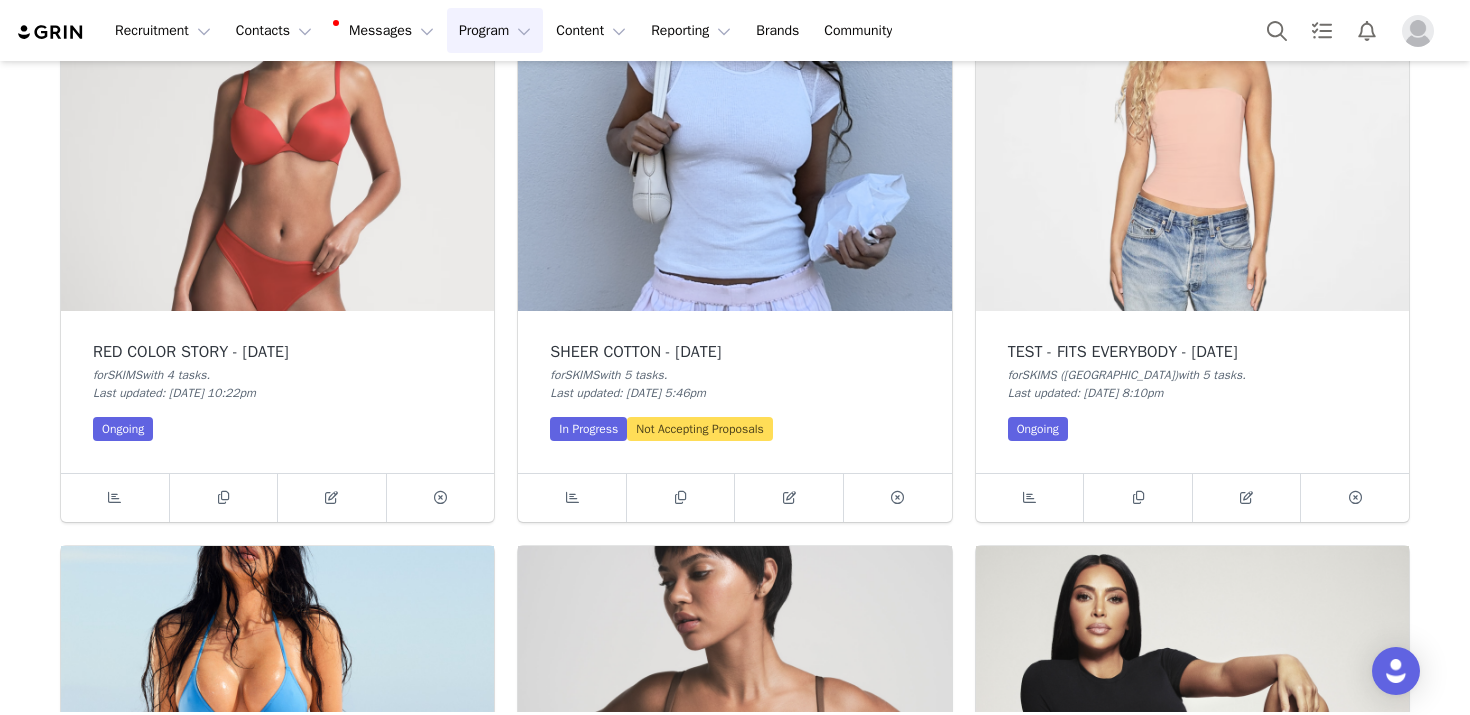 click at bounding box center (734, 148) 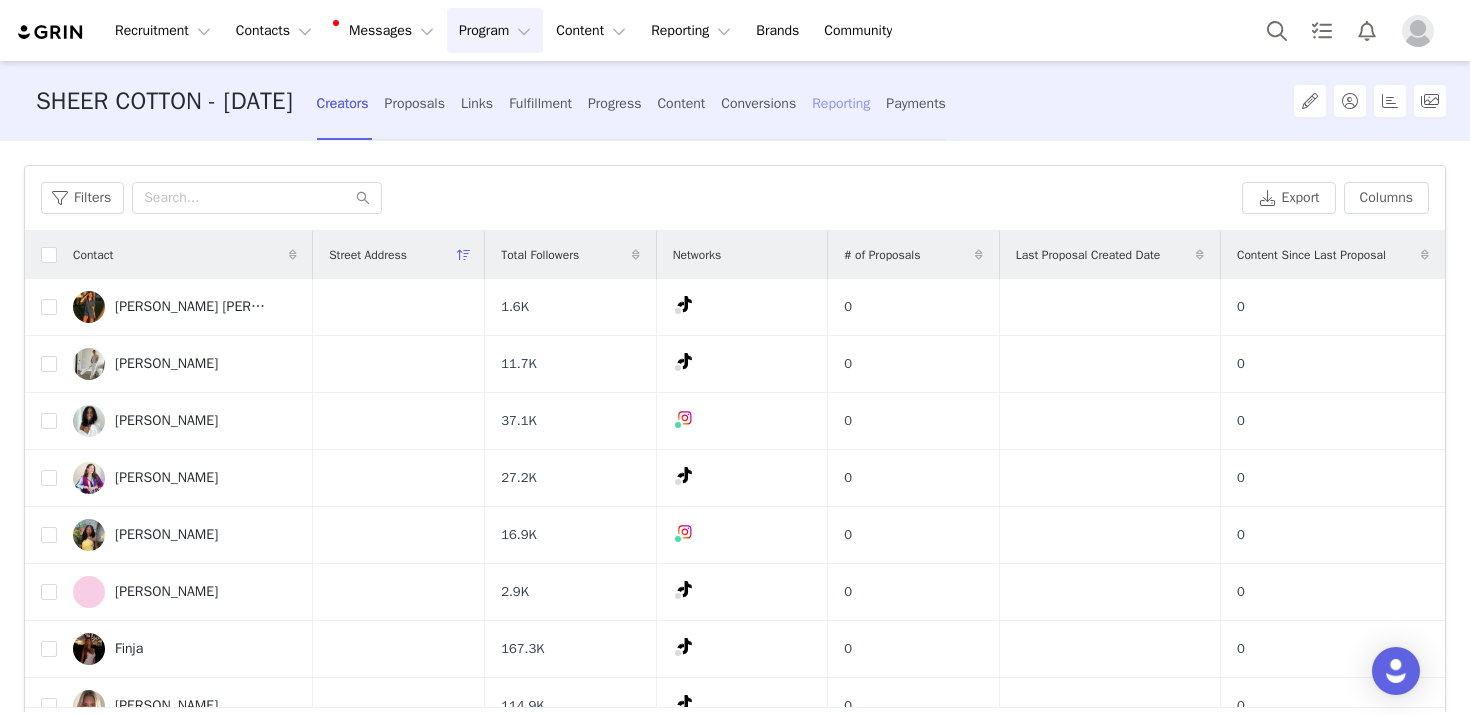 click on "Reporting" at bounding box center (841, 103) 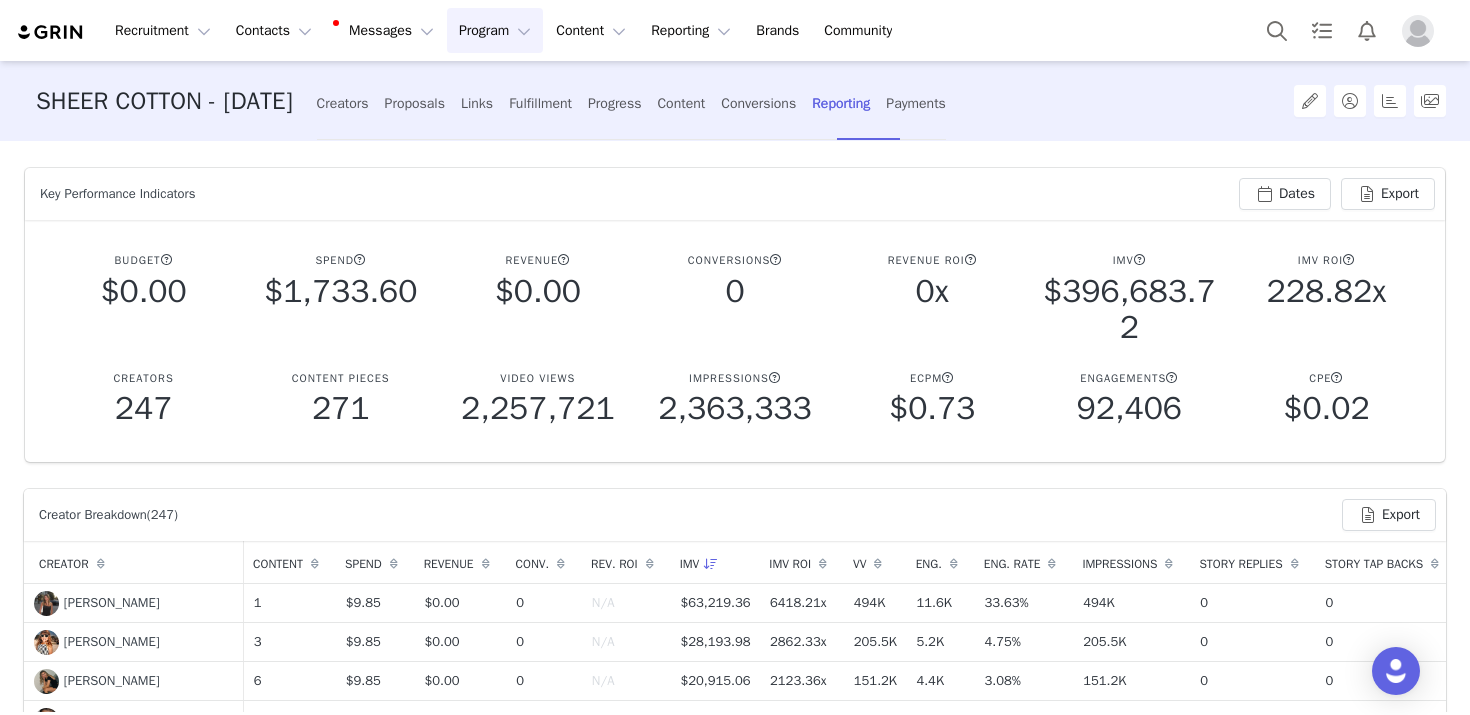 scroll, scrollTop: 132, scrollLeft: 0, axis: vertical 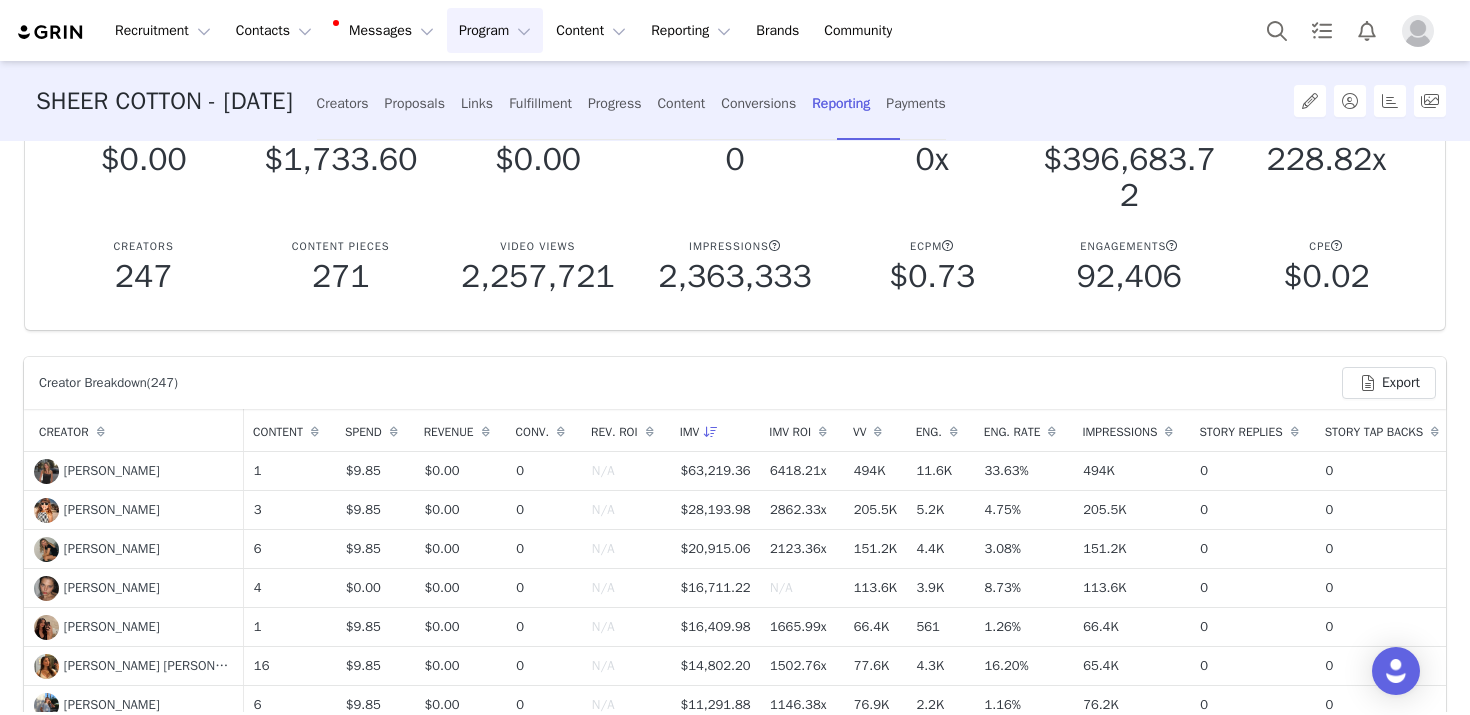 click on "VV" at bounding box center [875, 430] 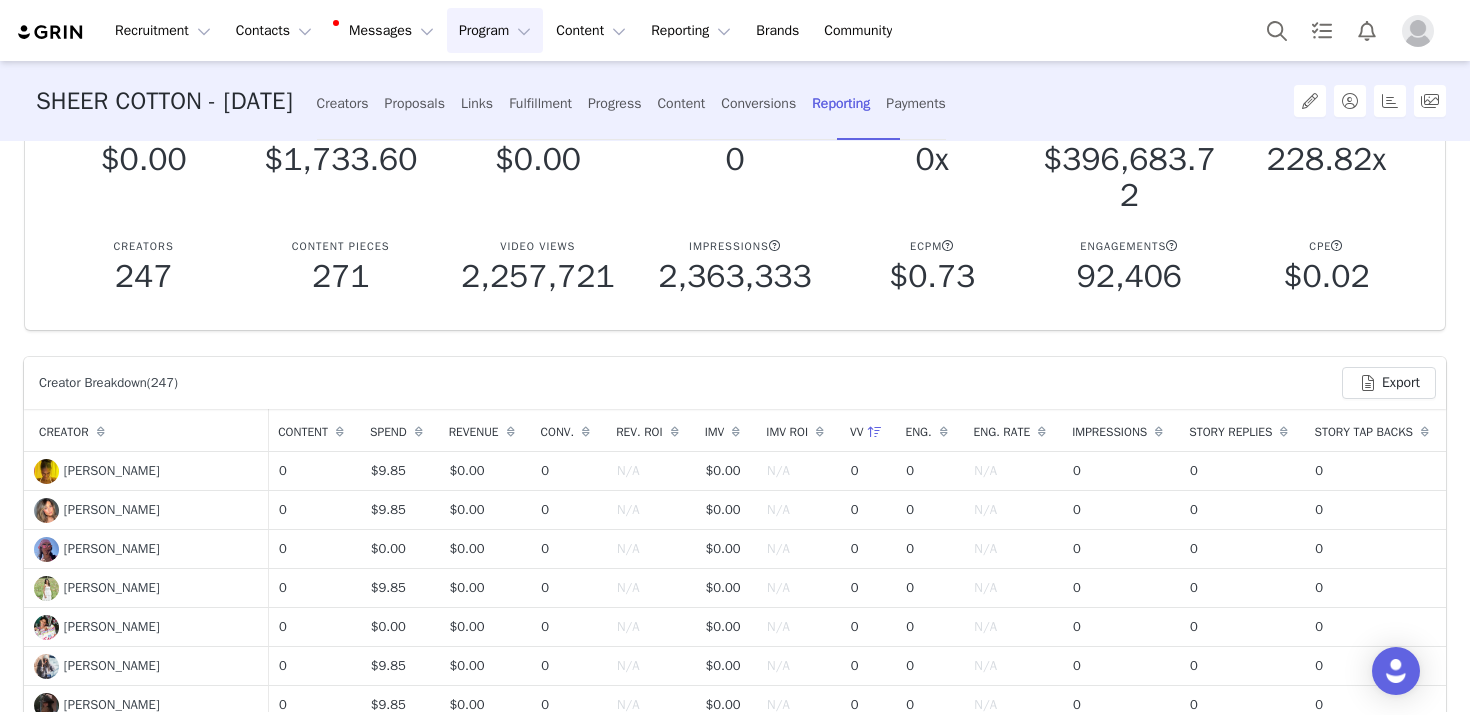 click on "VV" at bounding box center [868, 430] 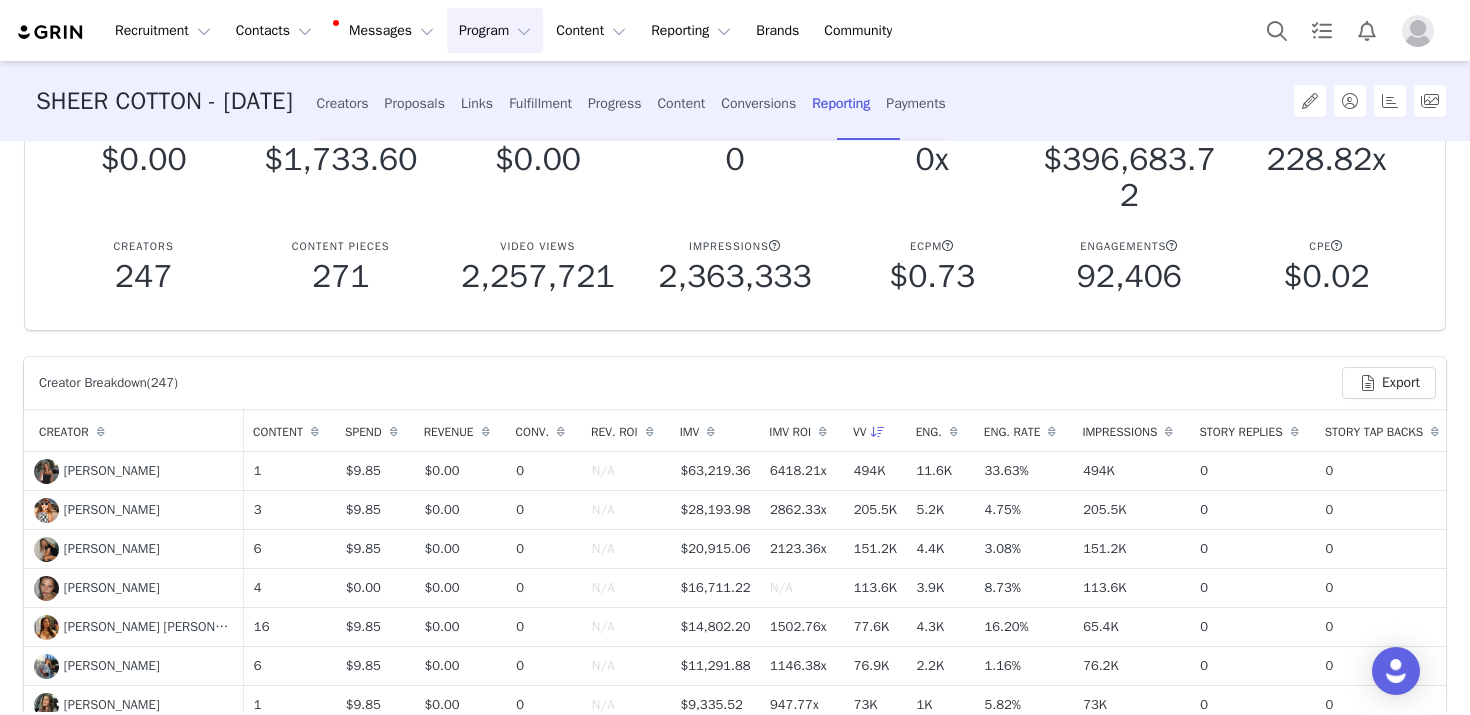 click on "Program Program" at bounding box center [495, 30] 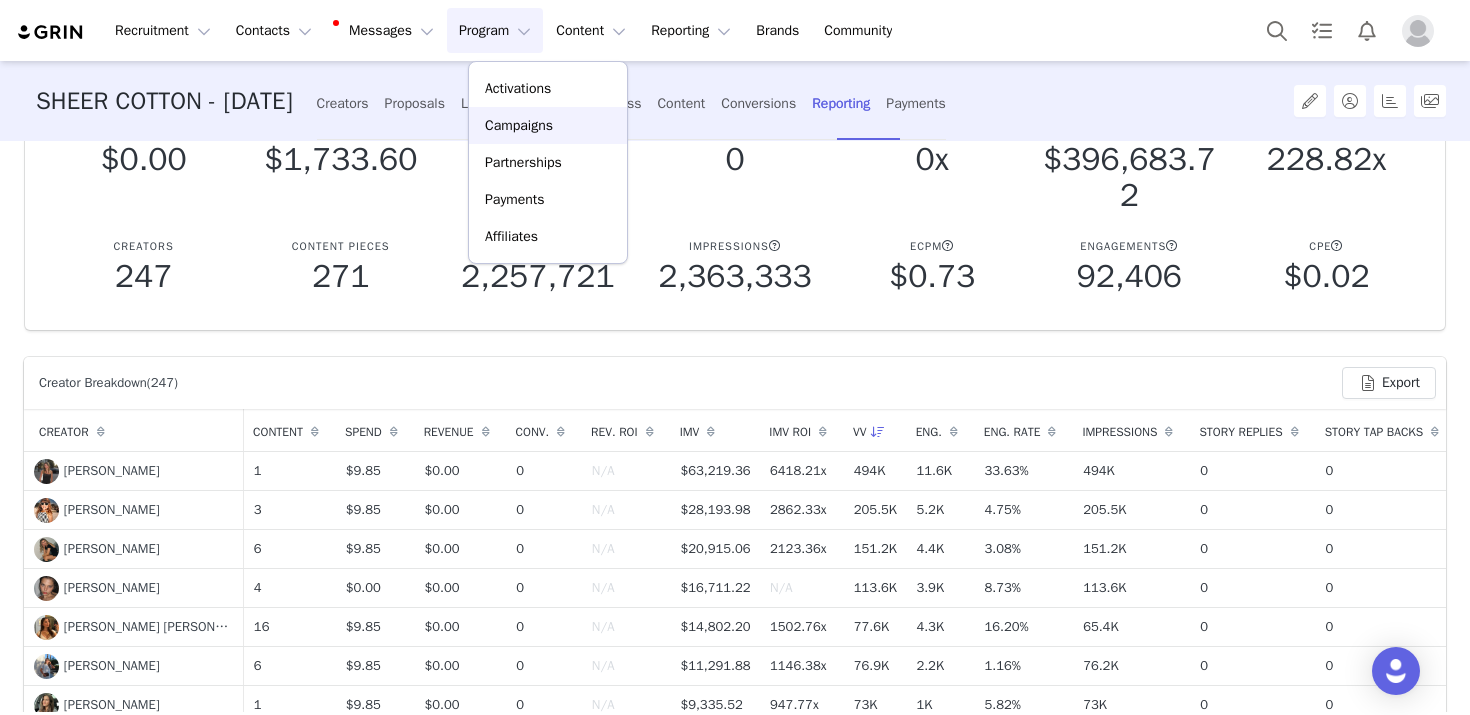 click on "Campaigns" at bounding box center (548, 125) 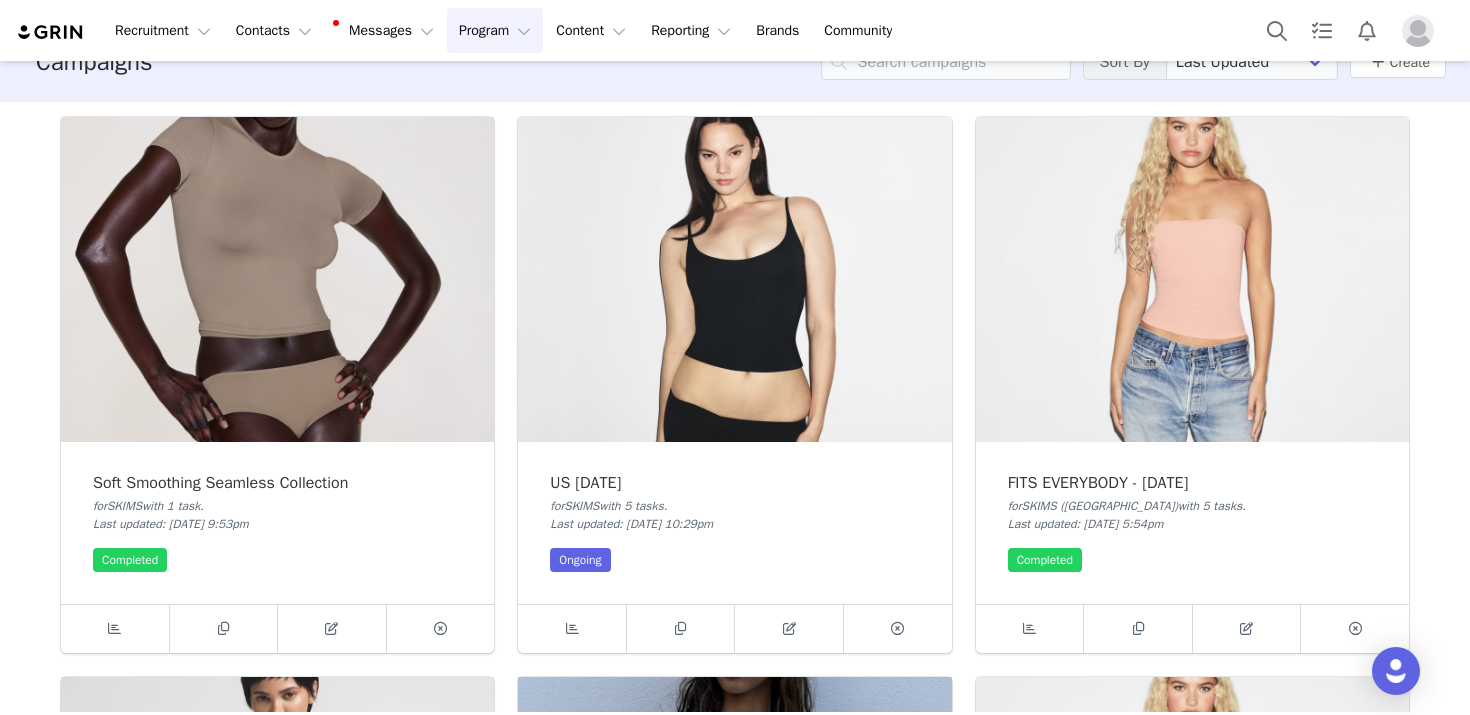 scroll, scrollTop: 29, scrollLeft: 0, axis: vertical 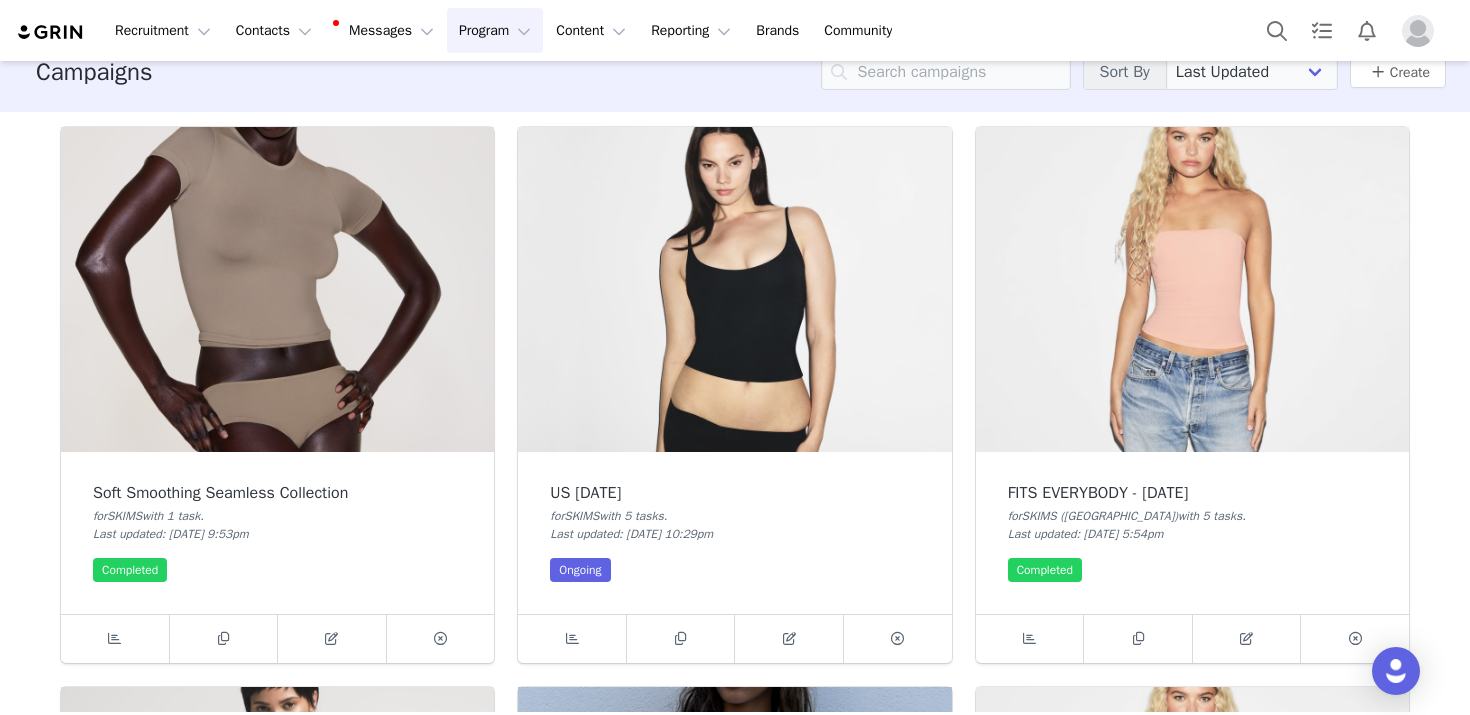 click at bounding box center (734, 289) 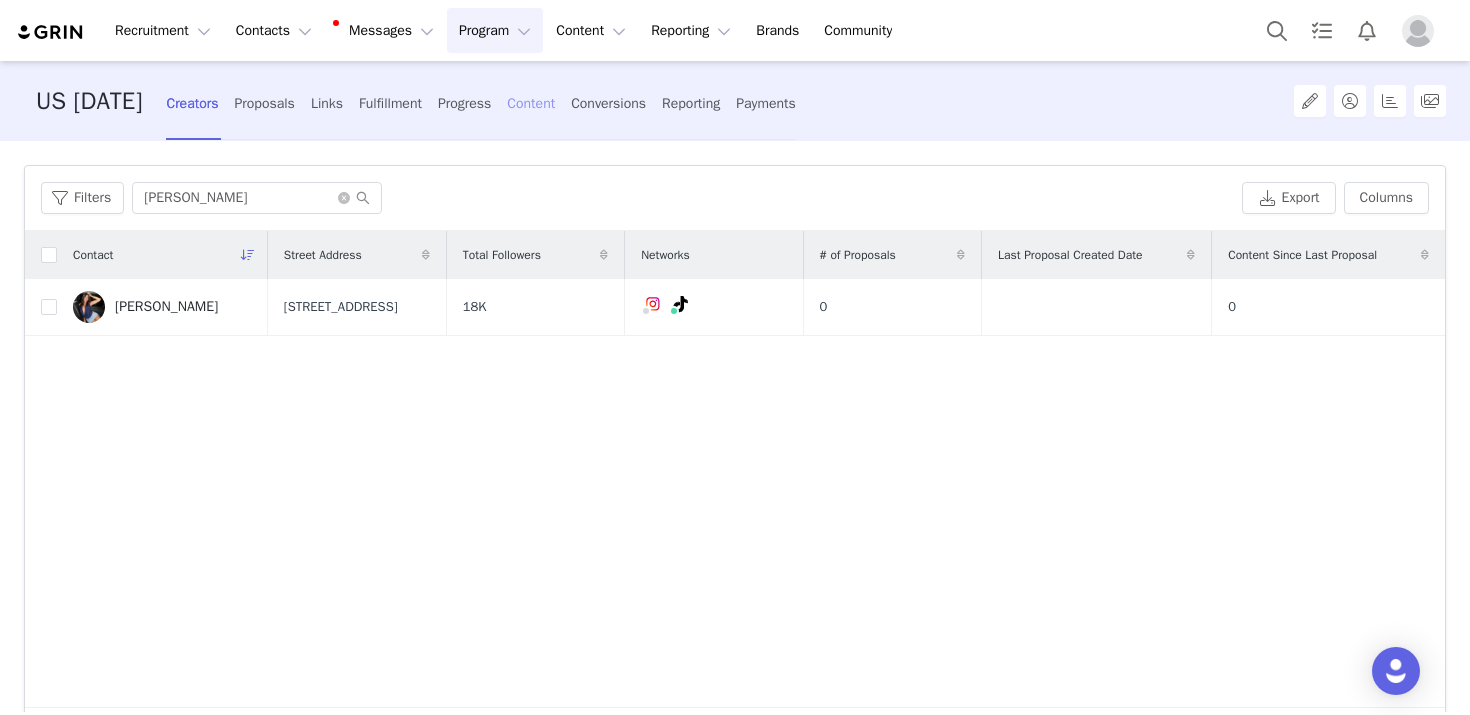 click on "Content" at bounding box center [531, 103] 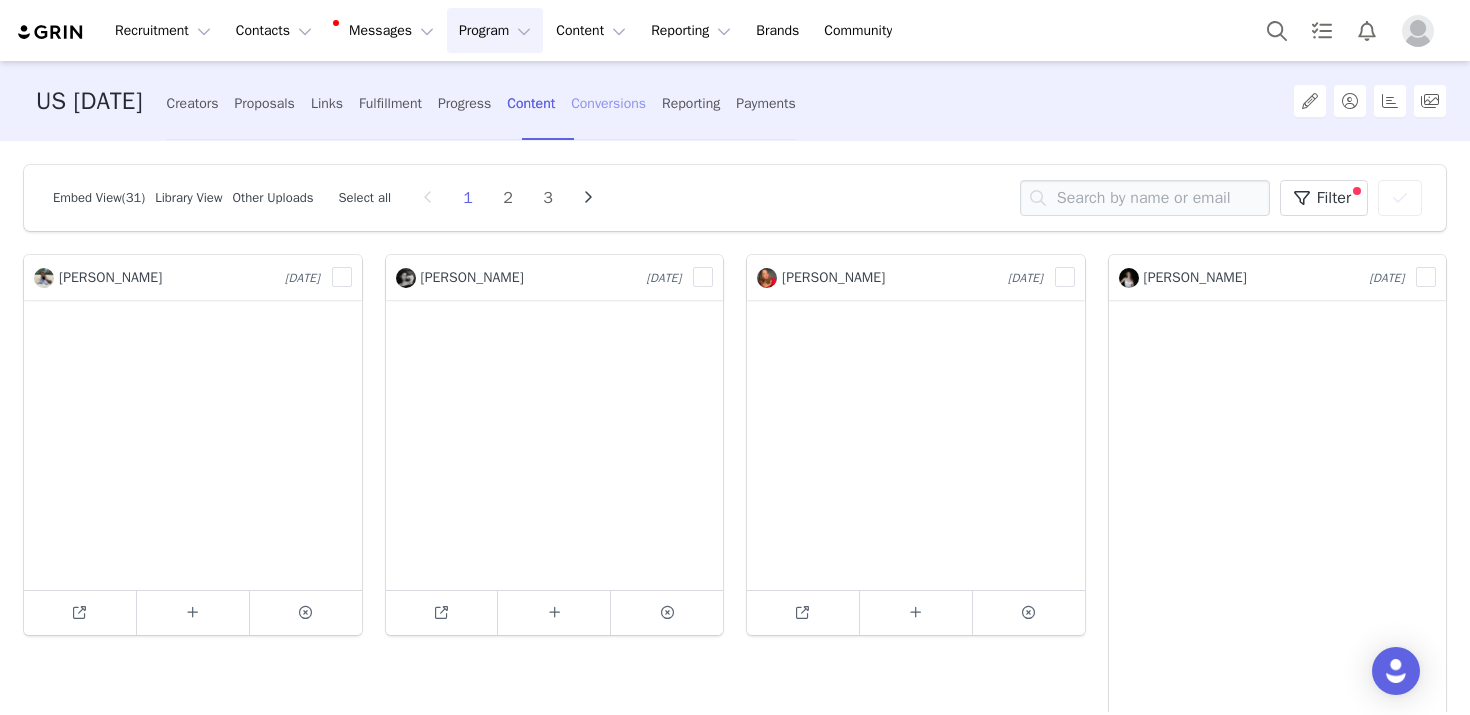 click on "Conversions" at bounding box center (608, 103) 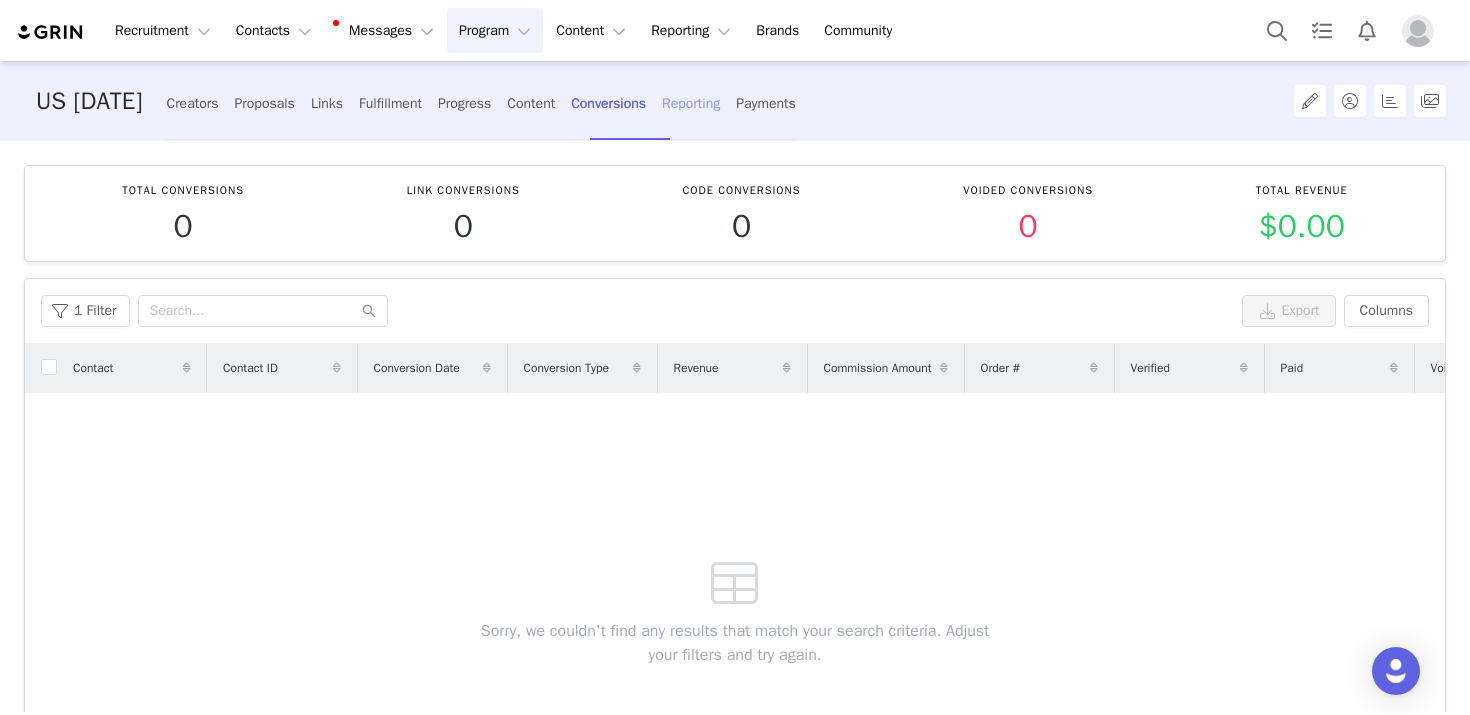 click on "Reporting" at bounding box center (691, 103) 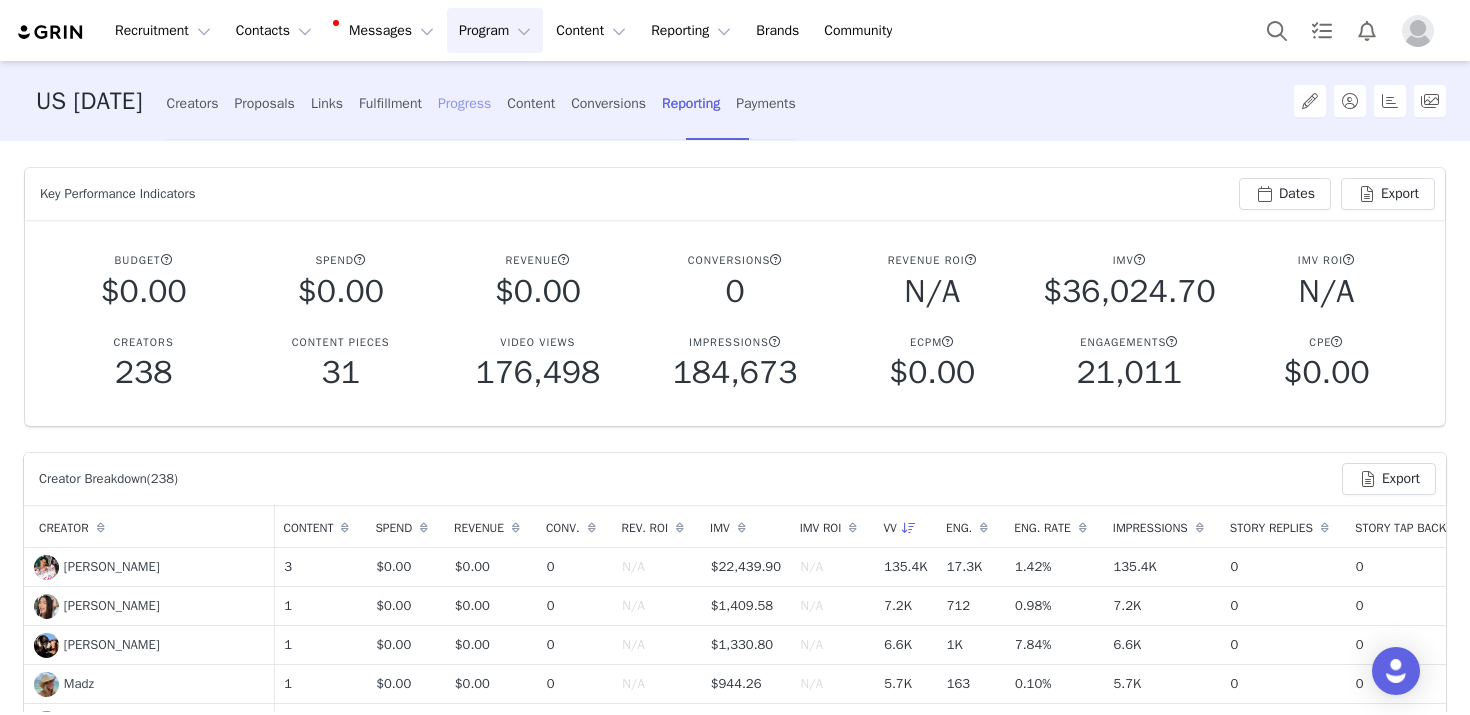 click on "Progress" at bounding box center [464, 103] 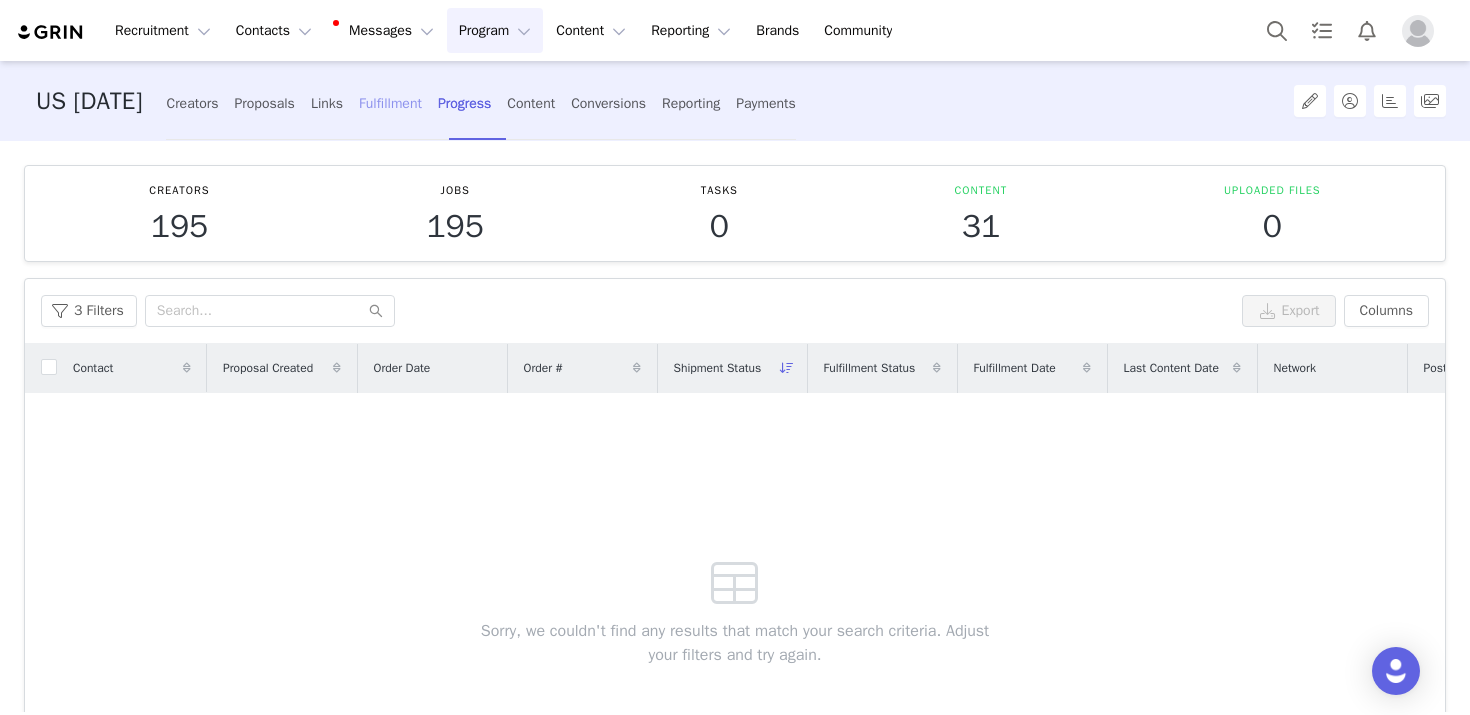 click on "Fulfillment" at bounding box center (390, 103) 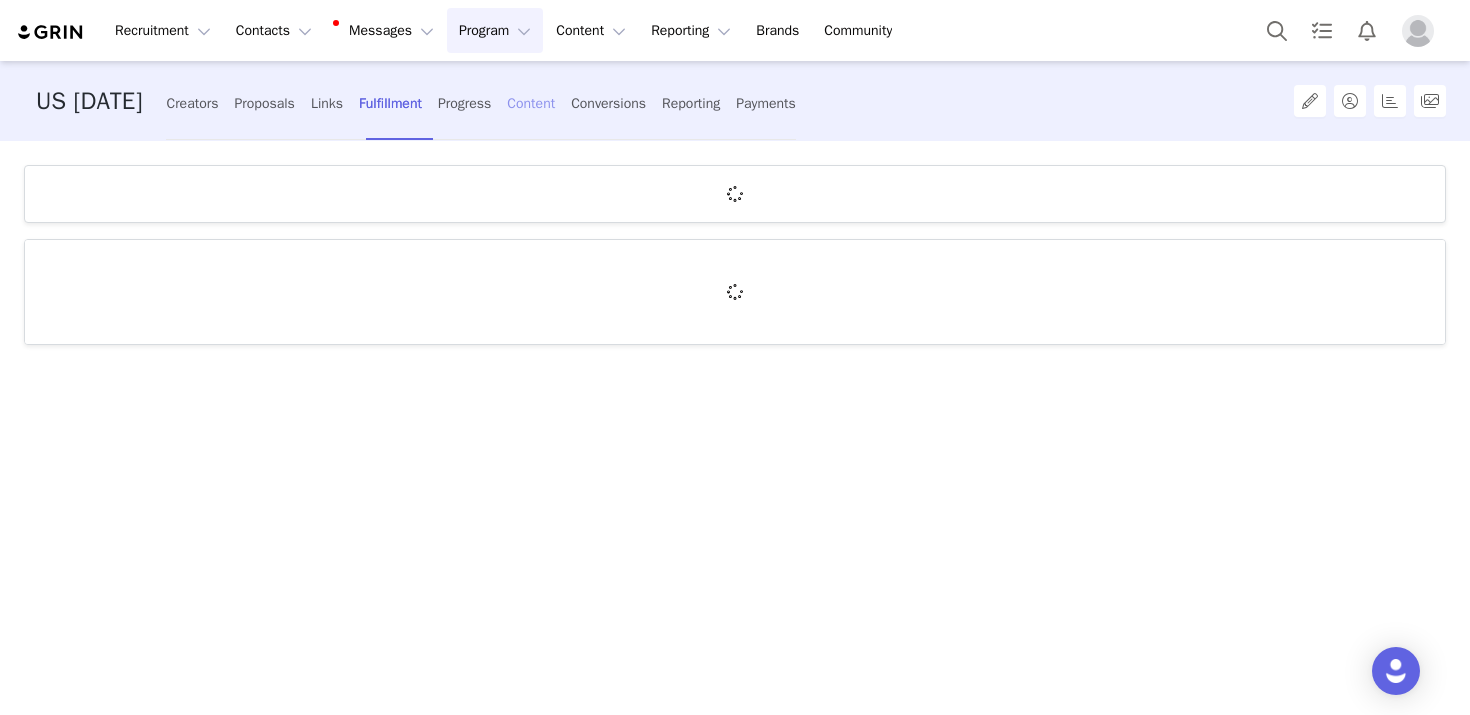 click on "Content" at bounding box center [531, 103] 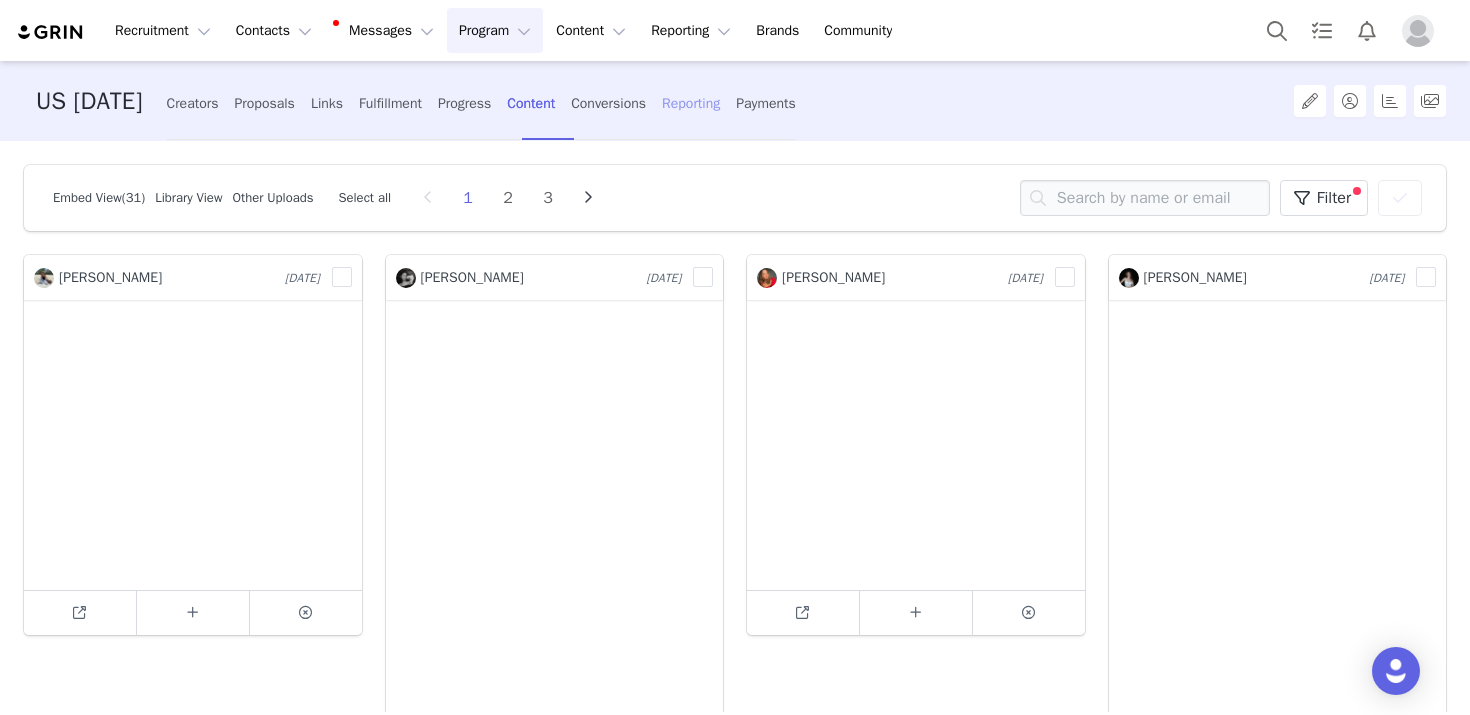 click on "Reporting" at bounding box center (691, 103) 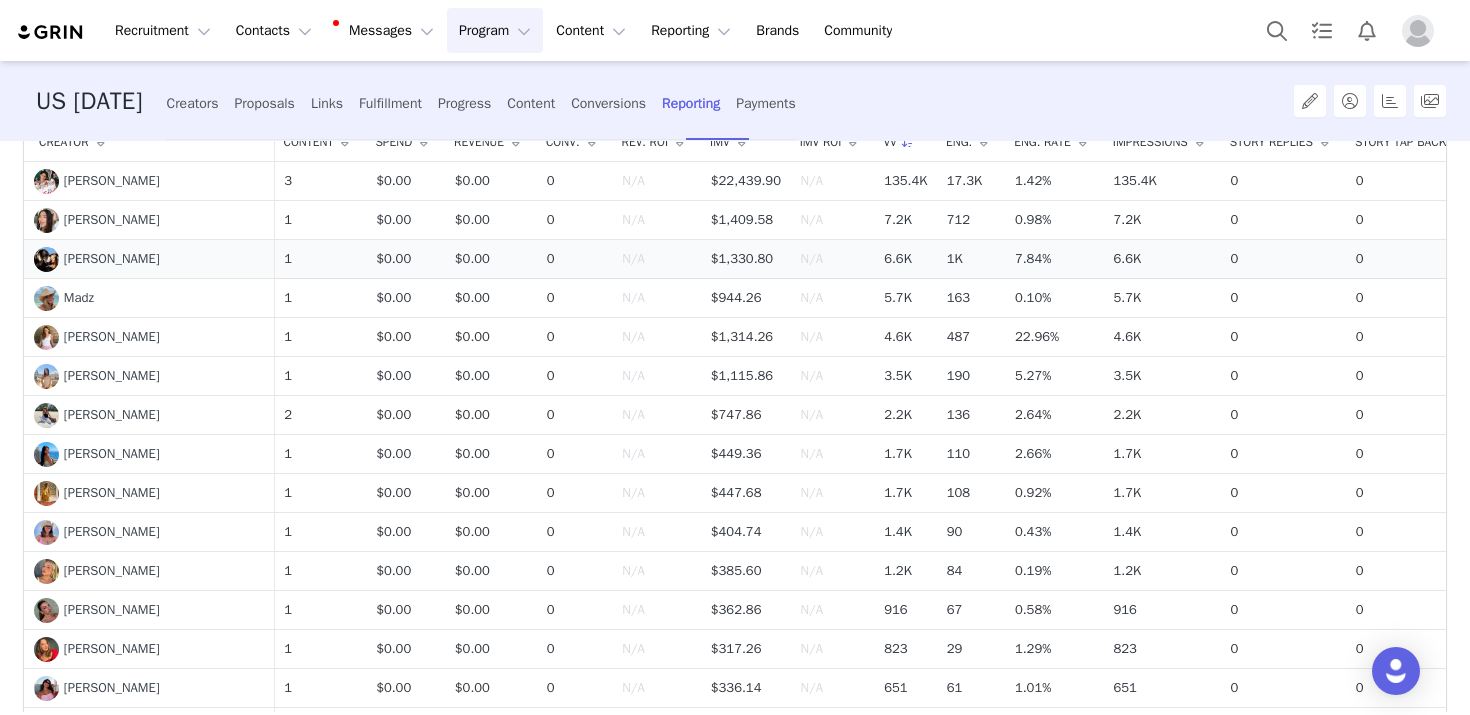 scroll, scrollTop: 345, scrollLeft: 0, axis: vertical 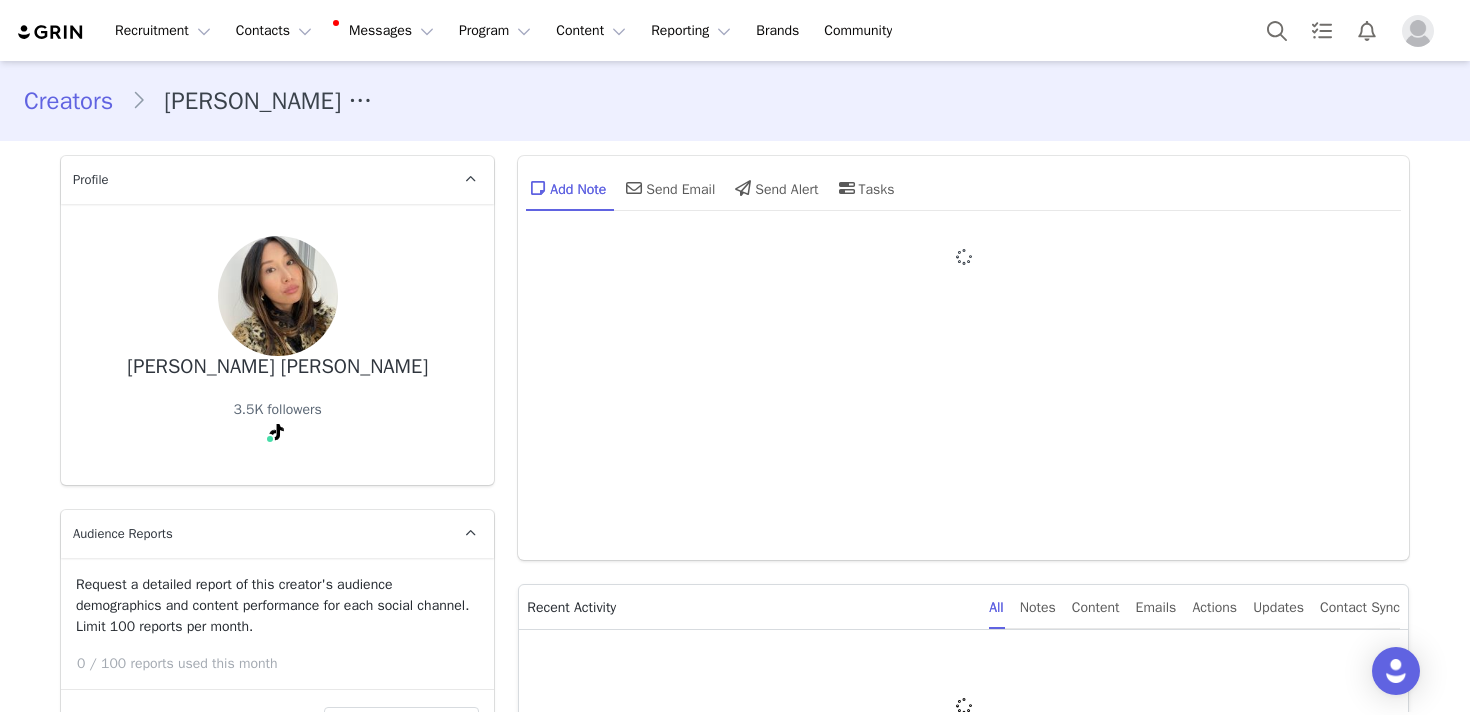 type on "+1 ([GEOGRAPHIC_DATA])" 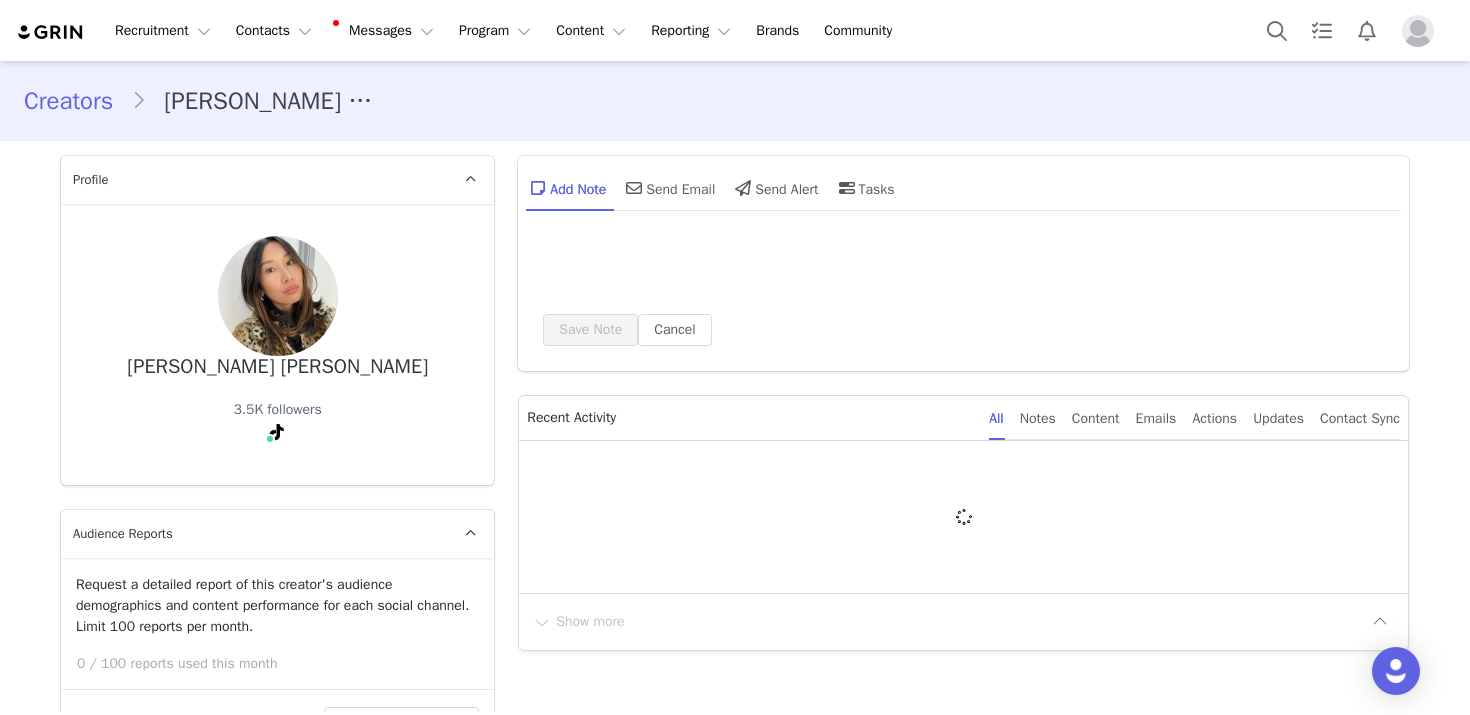 scroll, scrollTop: 0, scrollLeft: 0, axis: both 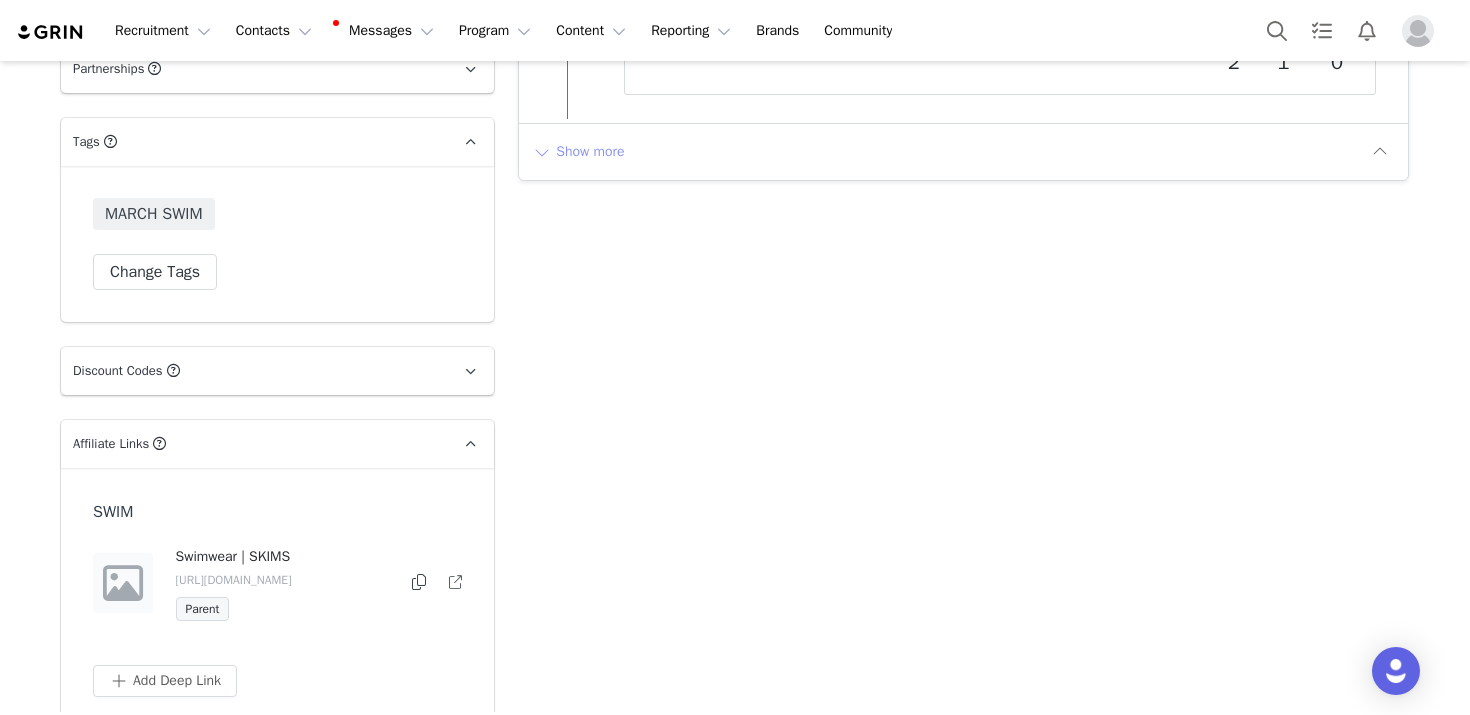 click on "Show more" at bounding box center [578, 152] 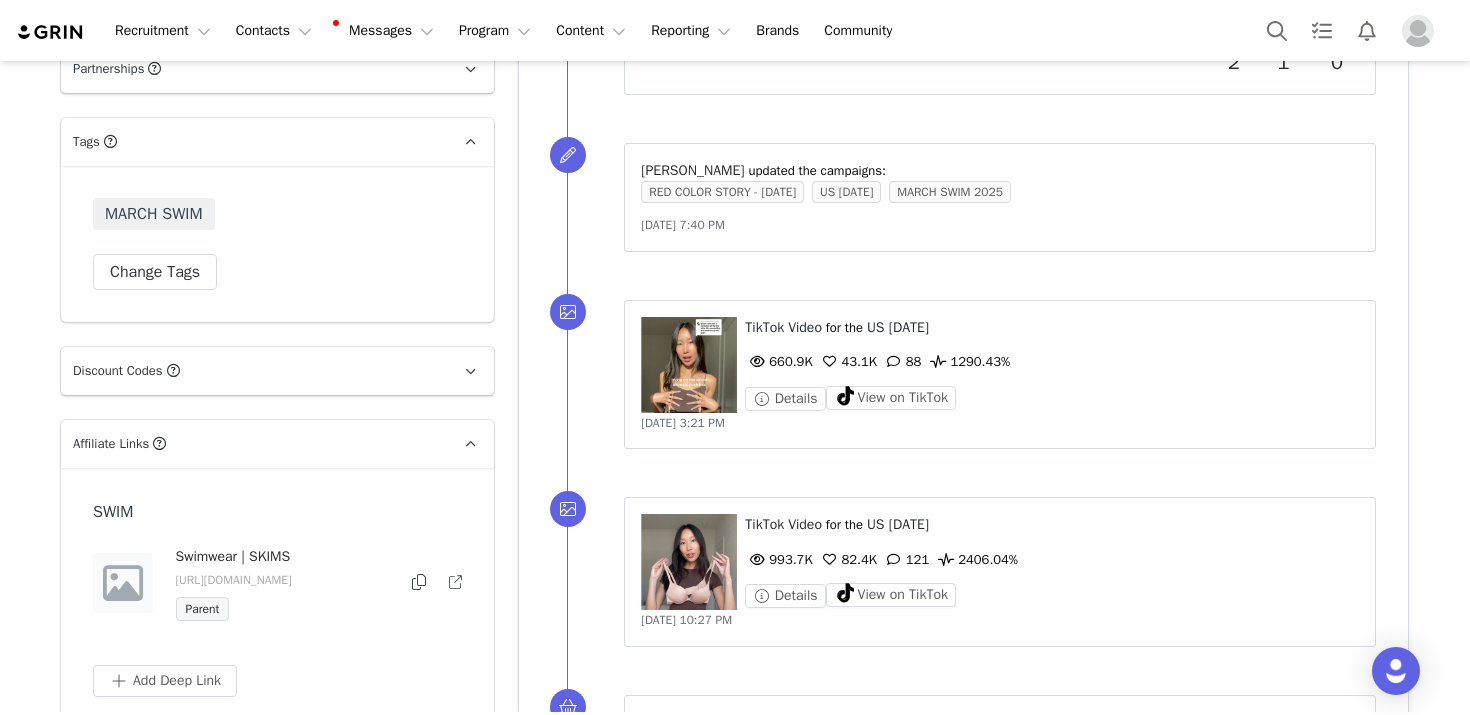 scroll, scrollTop: 0, scrollLeft: 0, axis: both 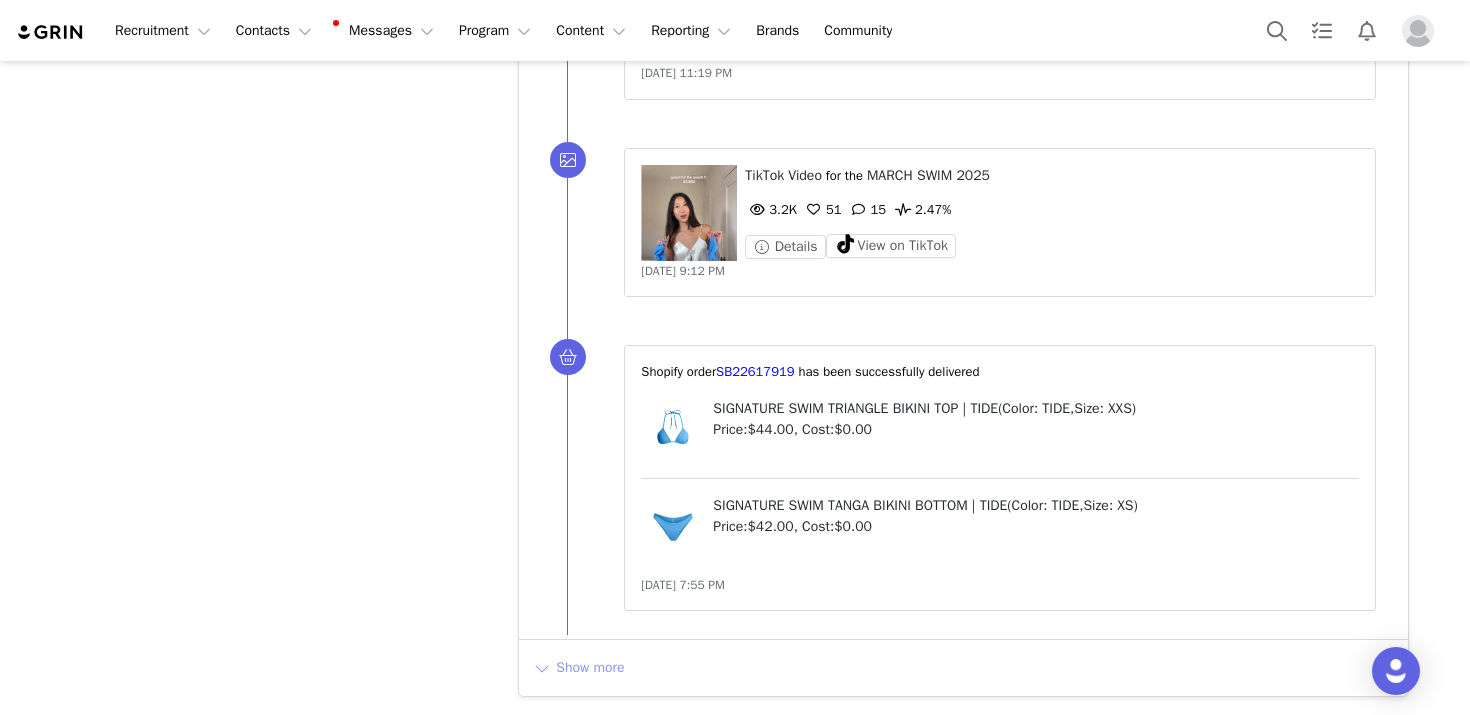 click on "Show more" at bounding box center [578, 668] 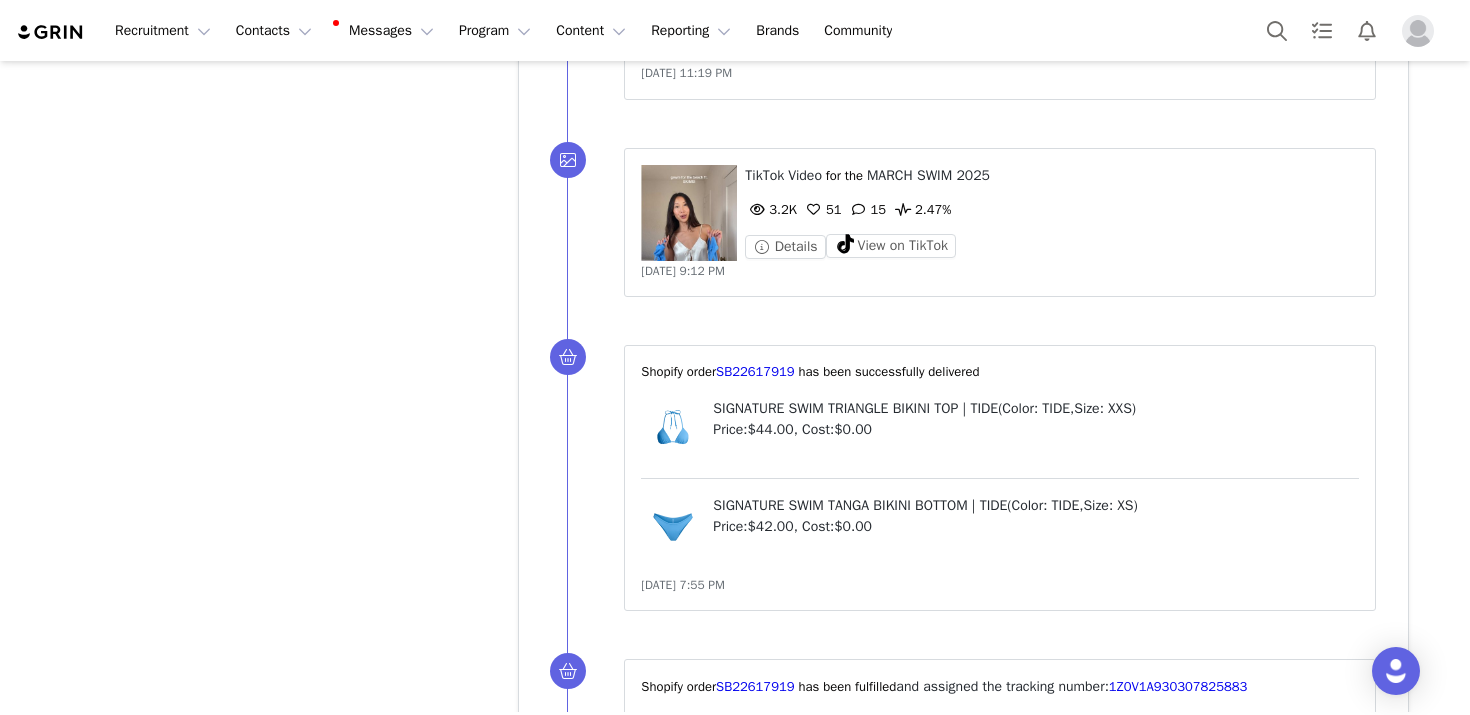 scroll, scrollTop: 0, scrollLeft: 0, axis: both 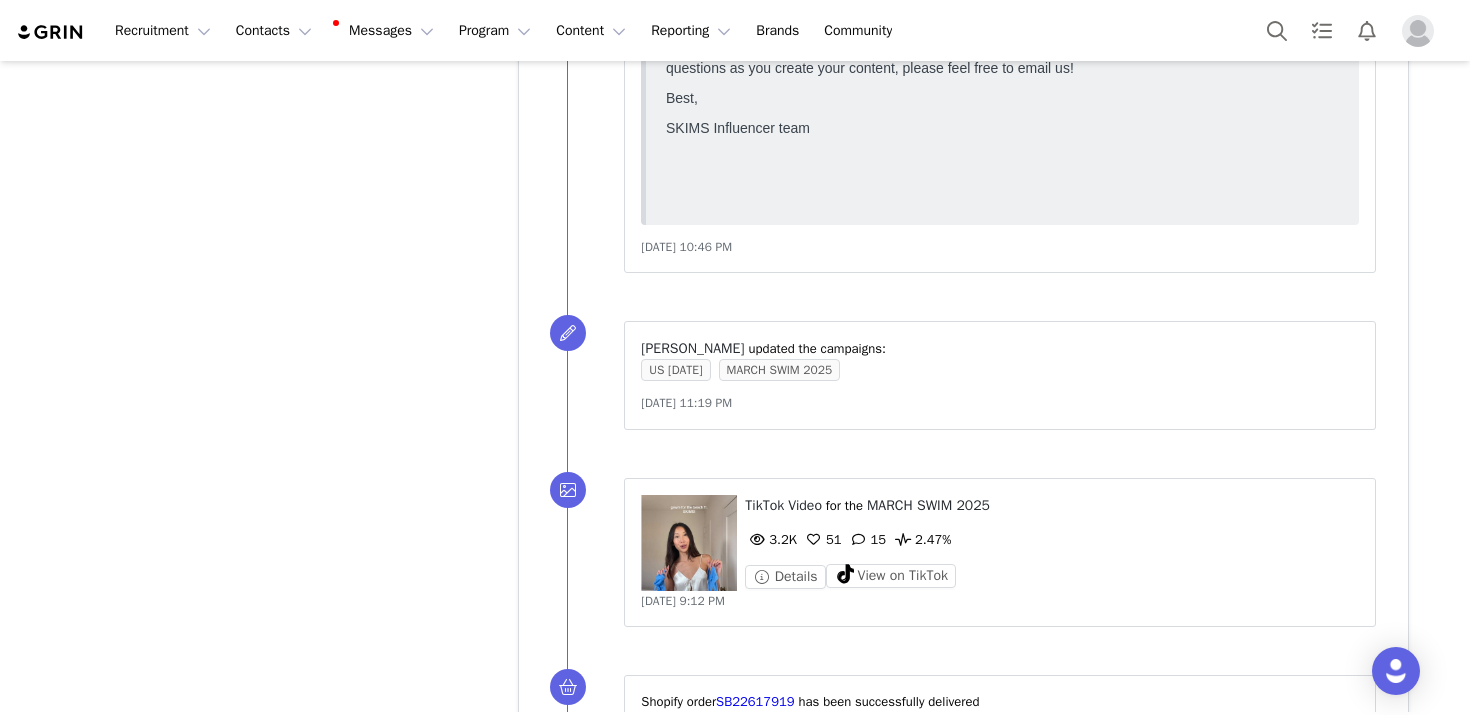drag, startPoint x: 918, startPoint y: 370, endPoint x: 650, endPoint y: 270, distance: 286.04895 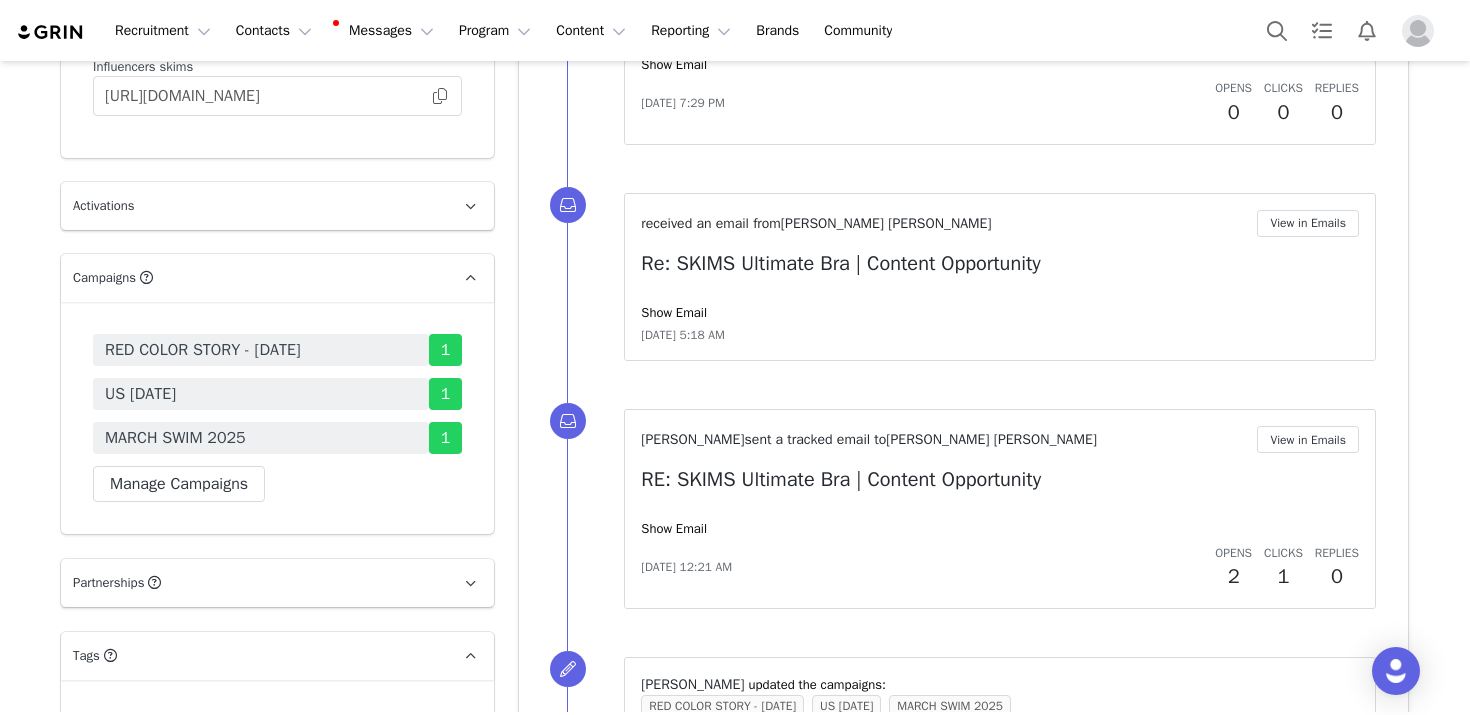 scroll, scrollTop: 2610, scrollLeft: 0, axis: vertical 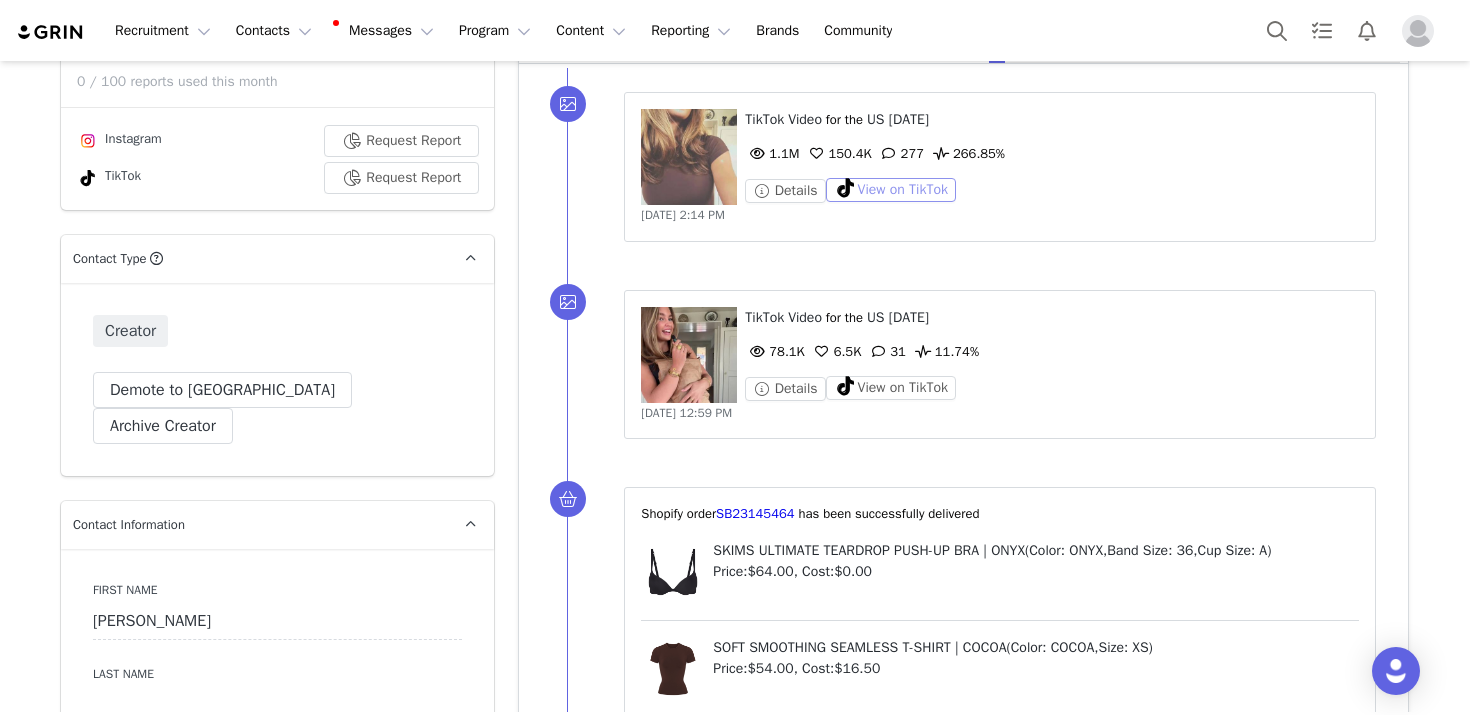 click on "View on TikTok" at bounding box center (891, 190) 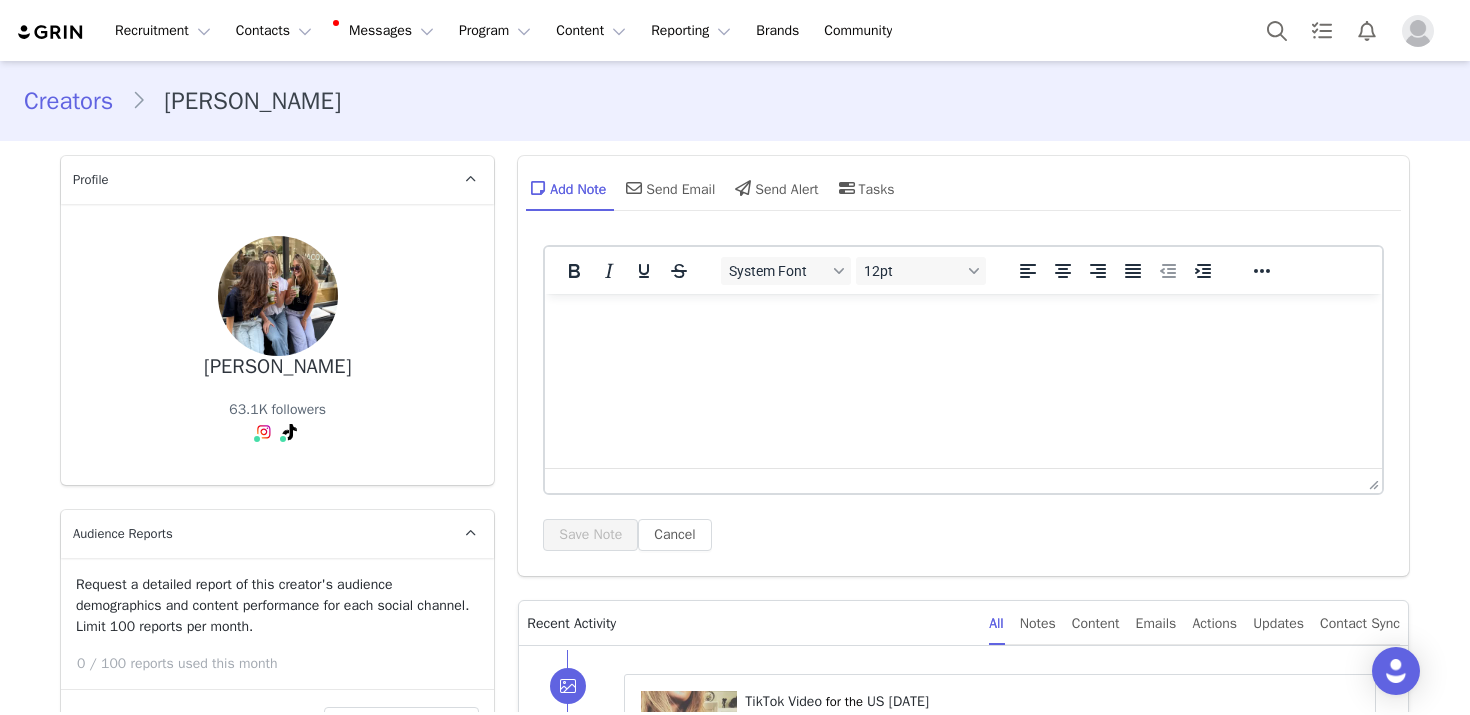 scroll, scrollTop: 450, scrollLeft: 0, axis: vertical 